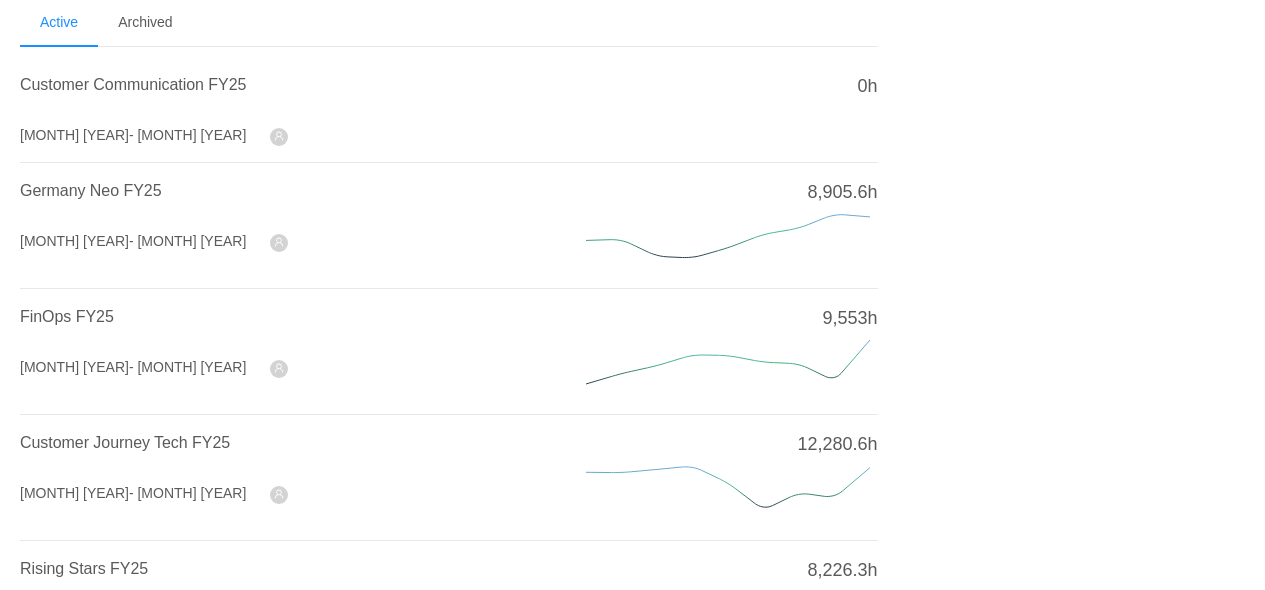 scroll, scrollTop: 100, scrollLeft: 0, axis: vertical 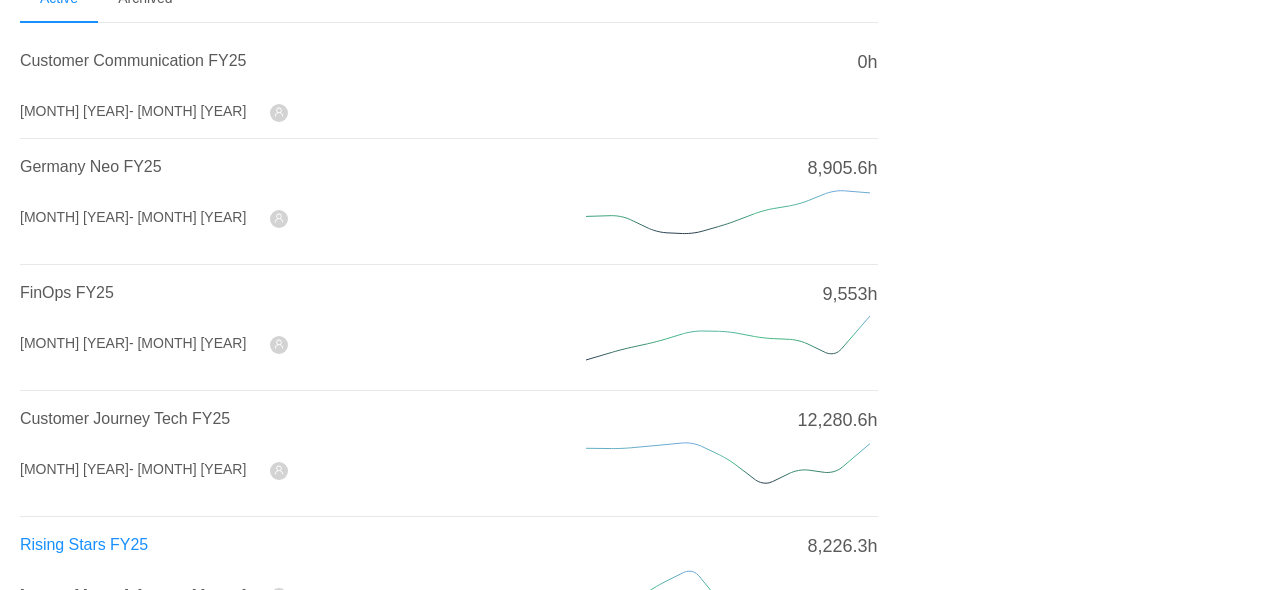 click on "Rising Stars FY25" at bounding box center (84, 544) 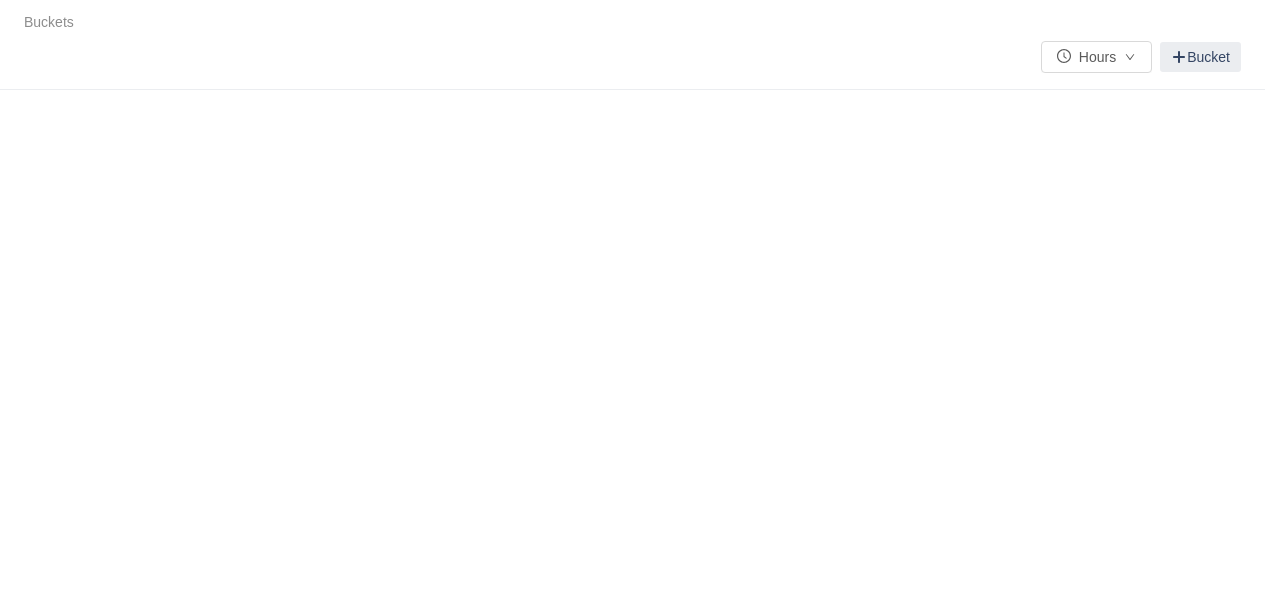 scroll, scrollTop: 0, scrollLeft: 0, axis: both 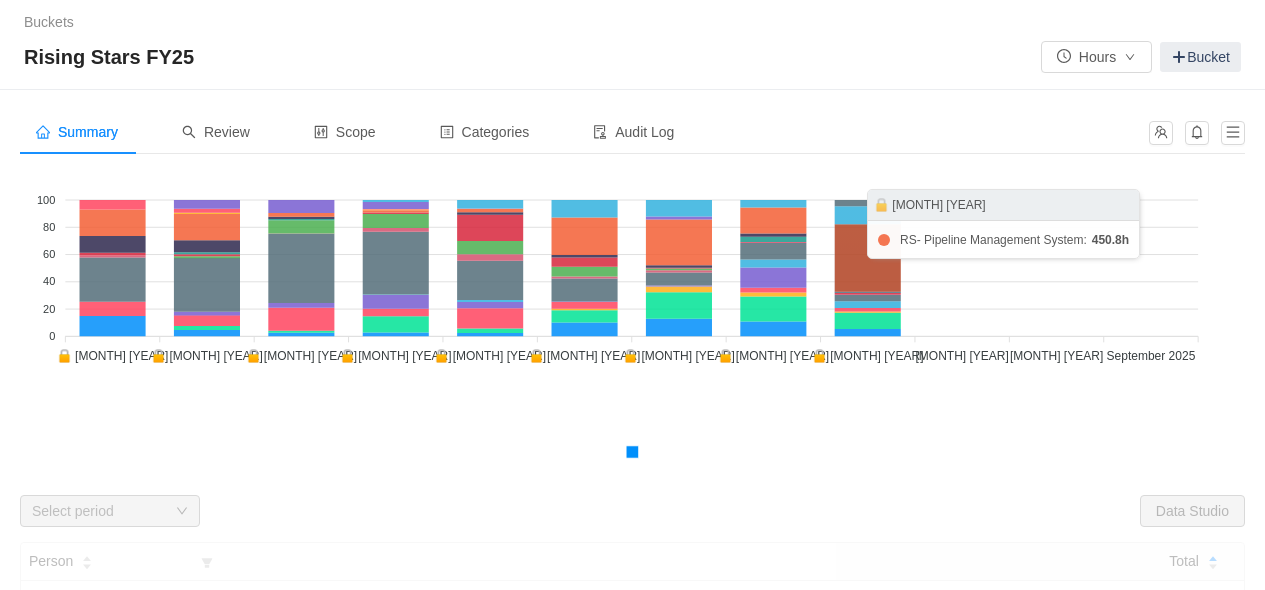 click at bounding box center (868, 257) 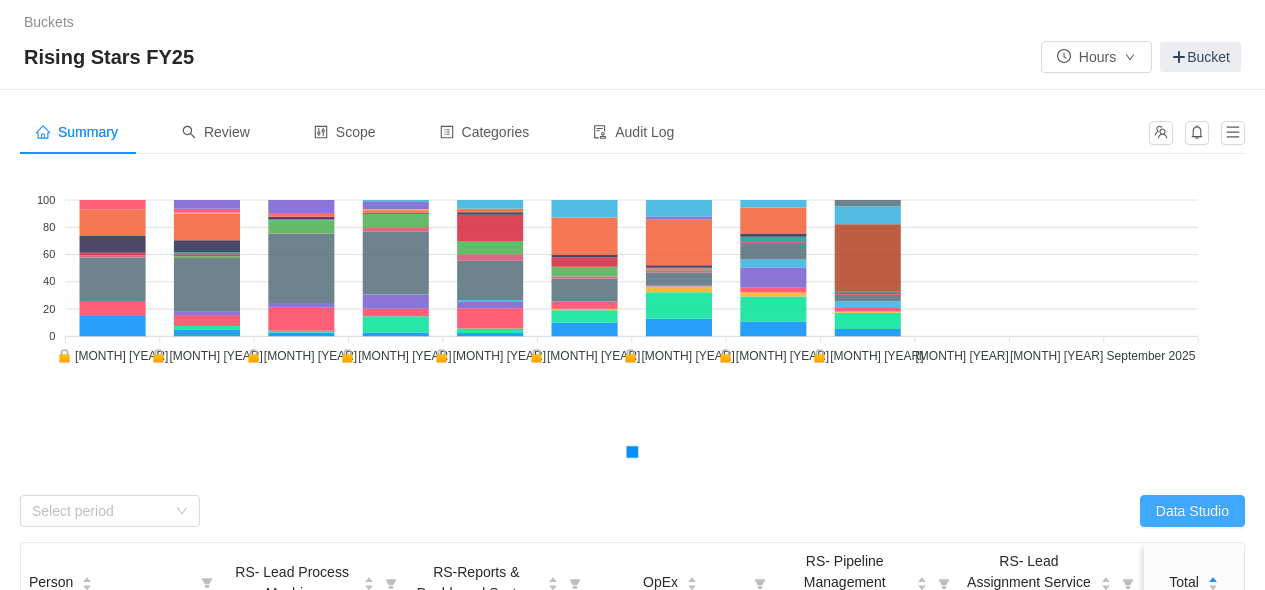 click on "Data Studio" at bounding box center (1192, 511) 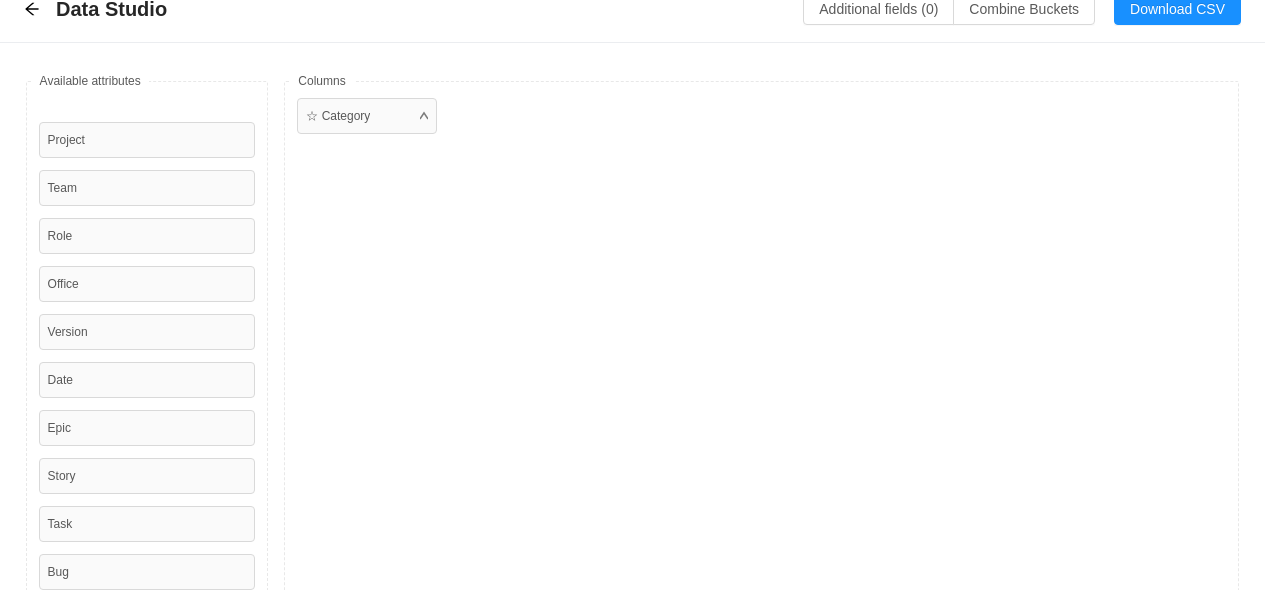 scroll, scrollTop: 0, scrollLeft: 0, axis: both 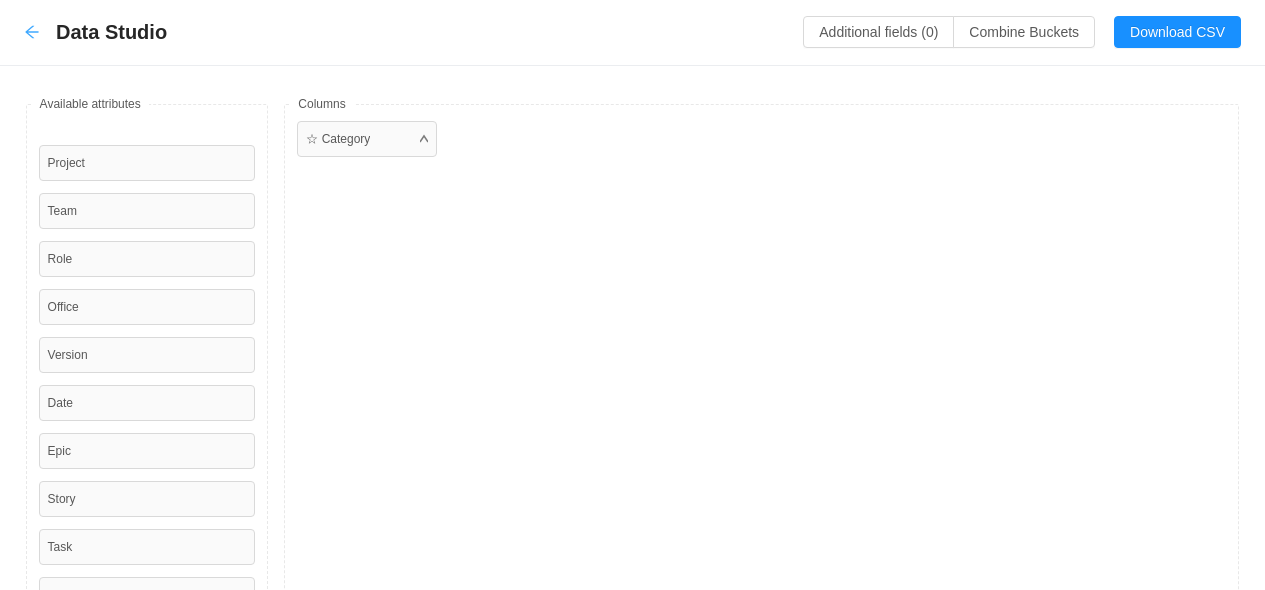 click at bounding box center (31, 32) 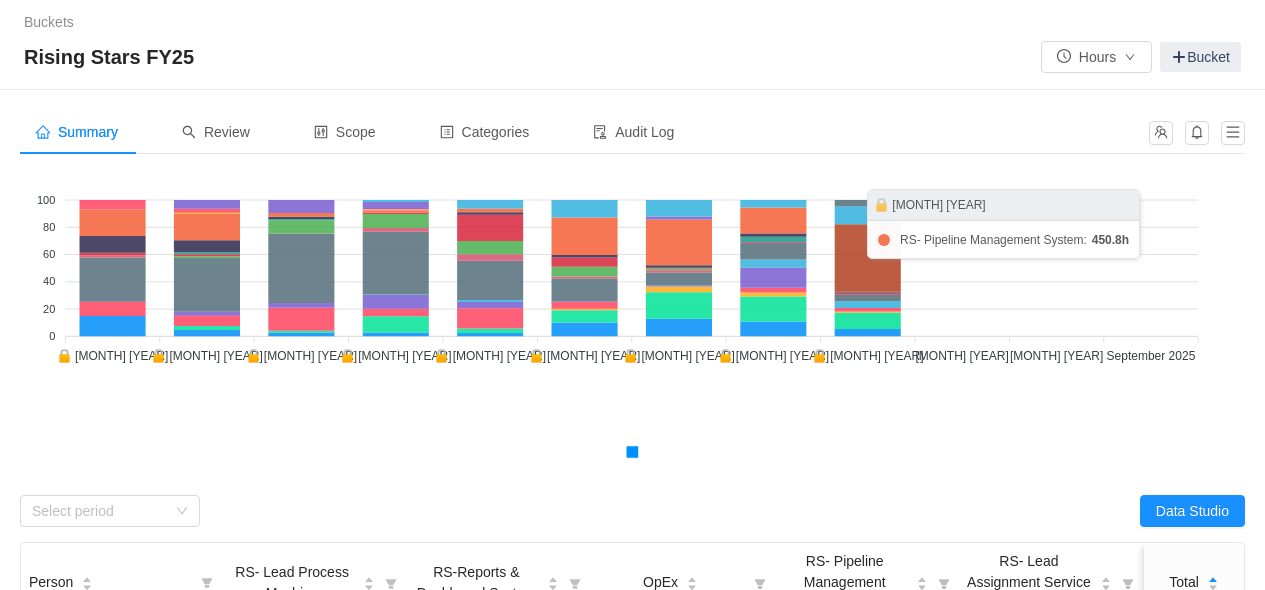 click at bounding box center [868, 257] 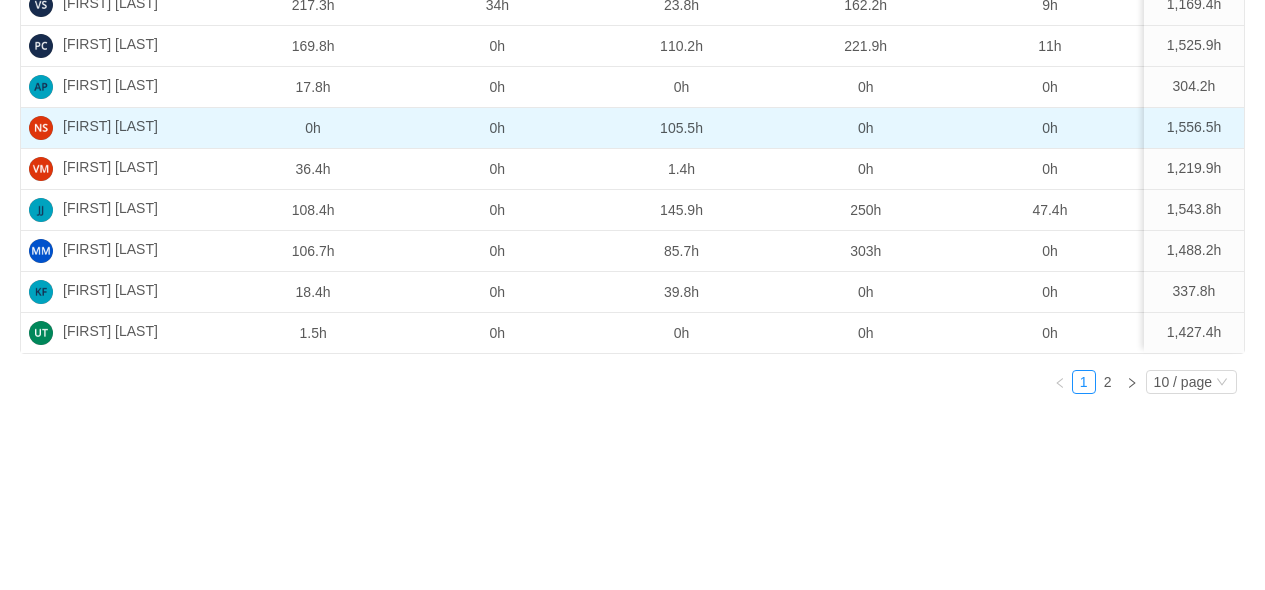 scroll, scrollTop: 294, scrollLeft: 0, axis: vertical 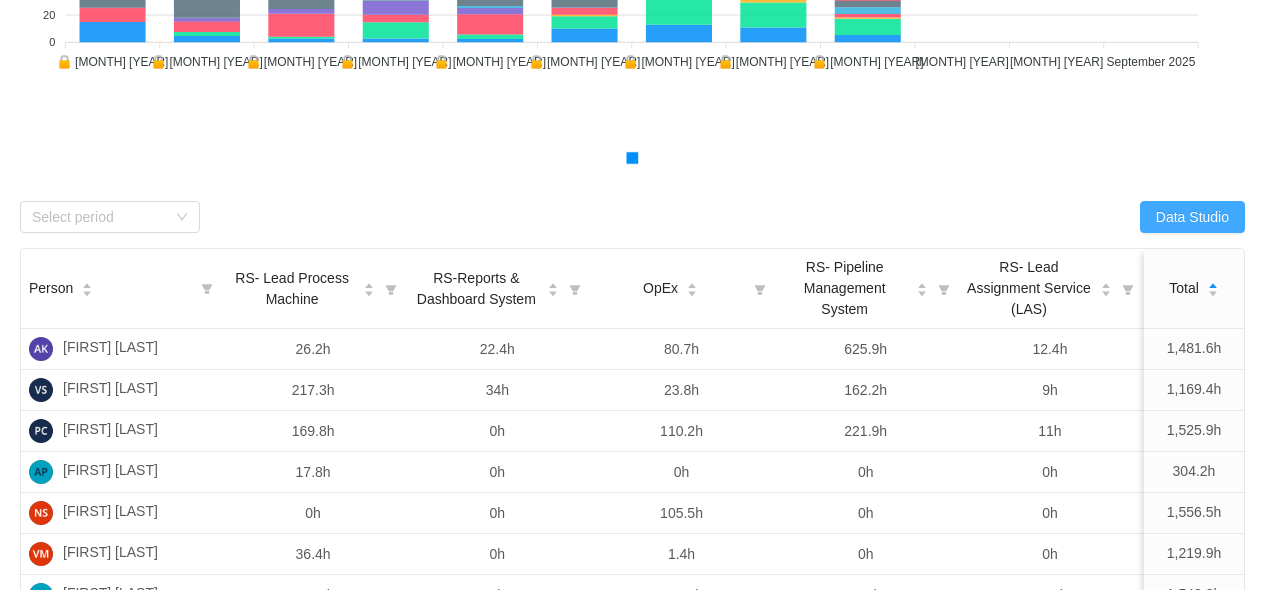 click on "Data Studio" at bounding box center [1192, 217] 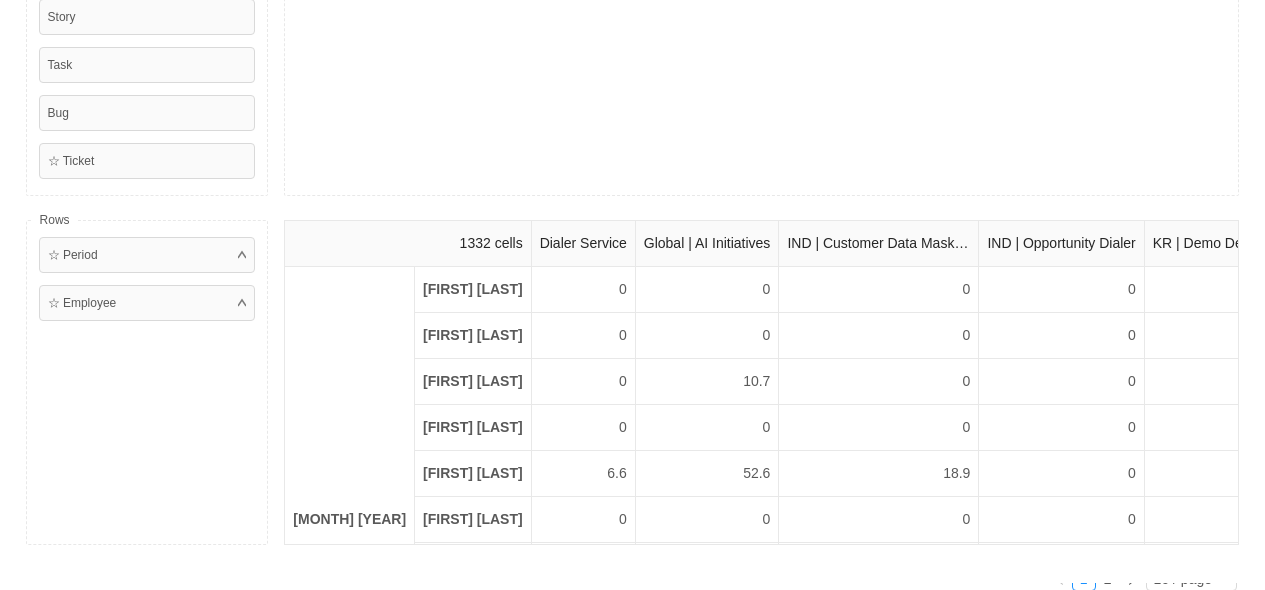 scroll, scrollTop: 494, scrollLeft: 0, axis: vertical 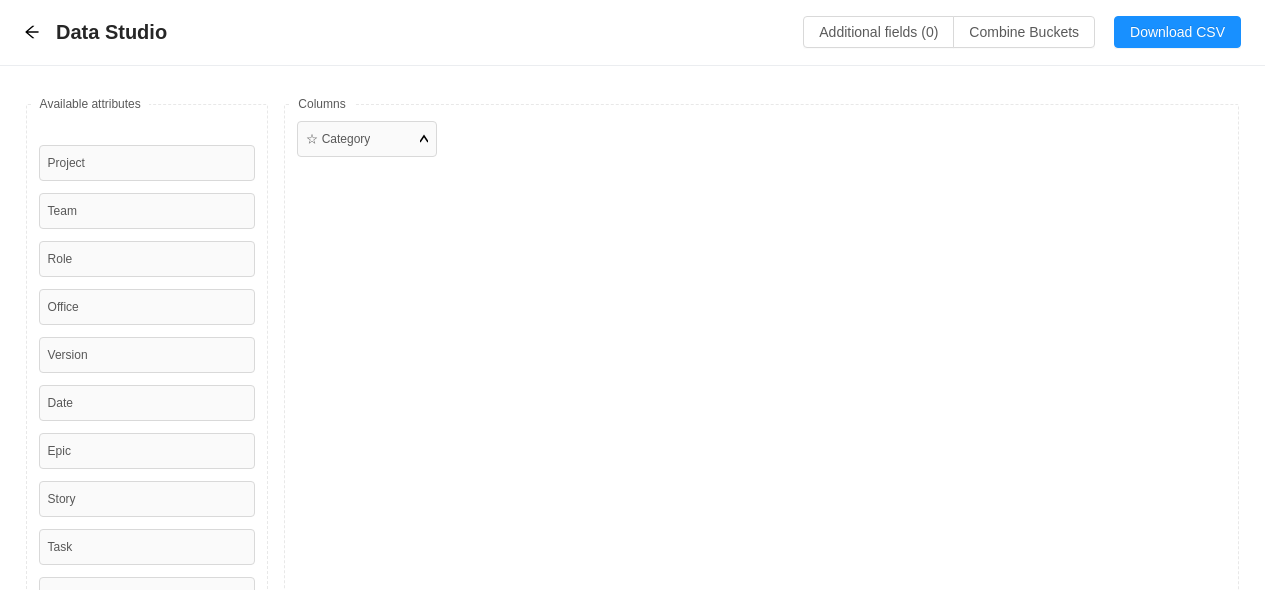 click at bounding box center (424, 139) 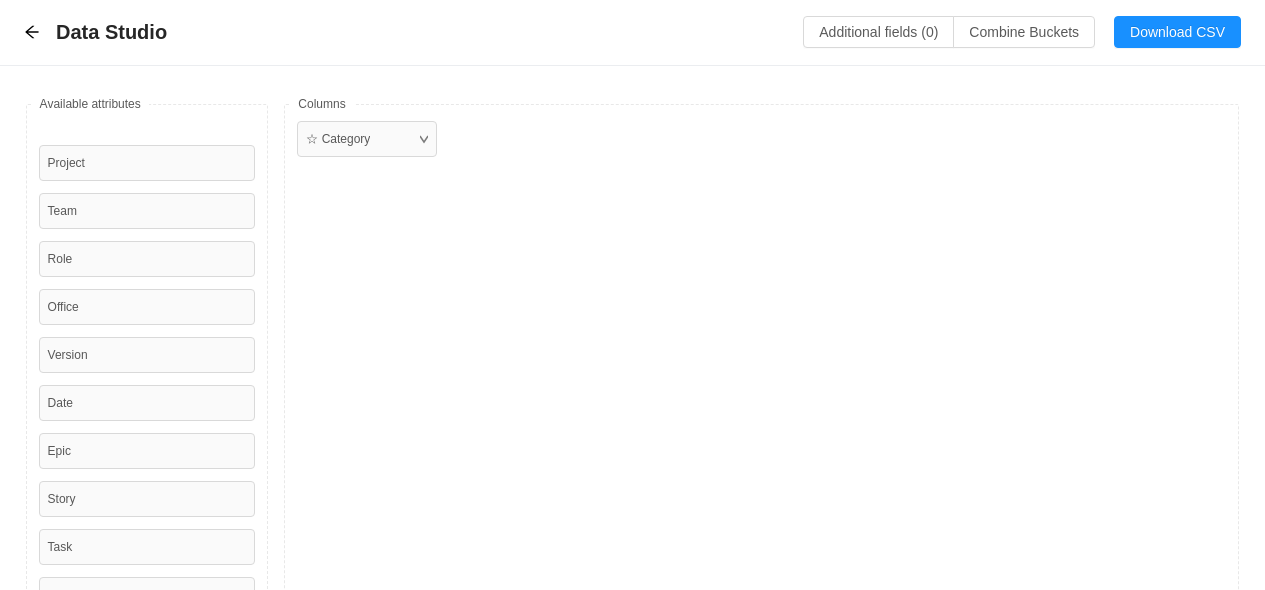 click on "☆ Category" at bounding box center [761, 391] 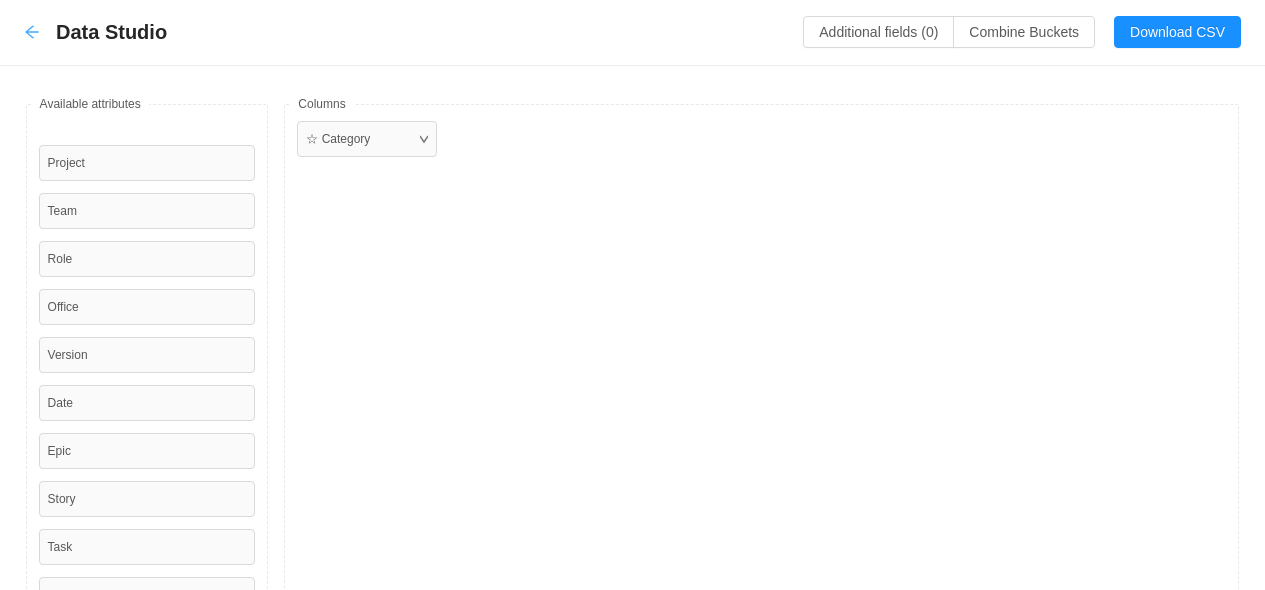click at bounding box center (31, 32) 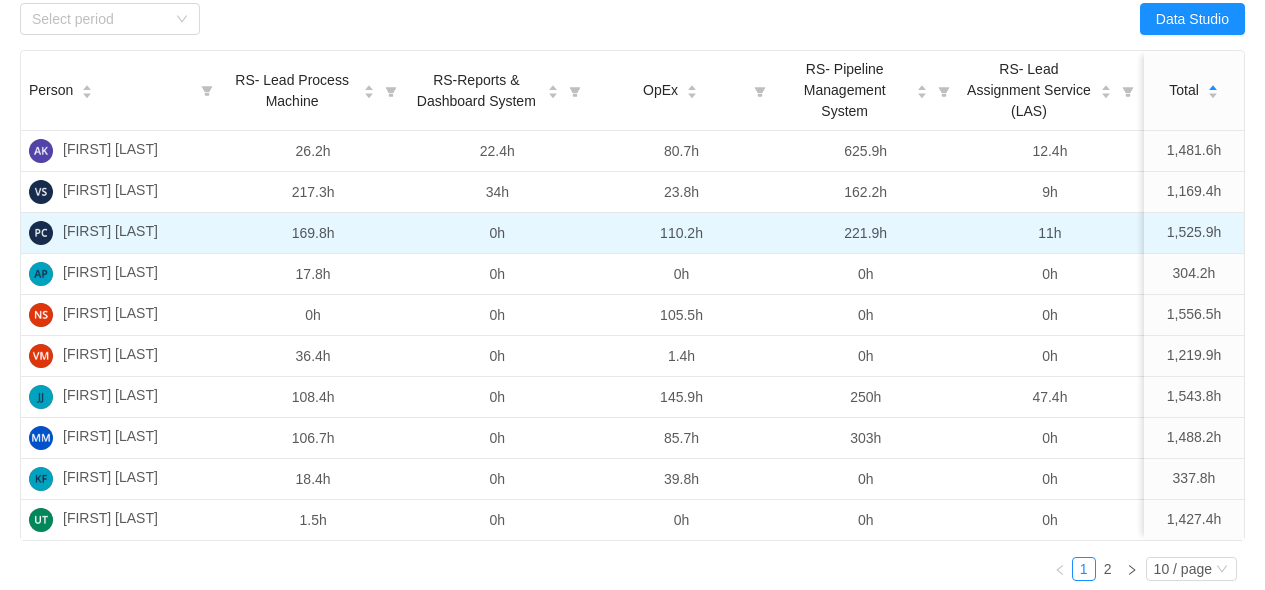 scroll, scrollTop: 600, scrollLeft: 0, axis: vertical 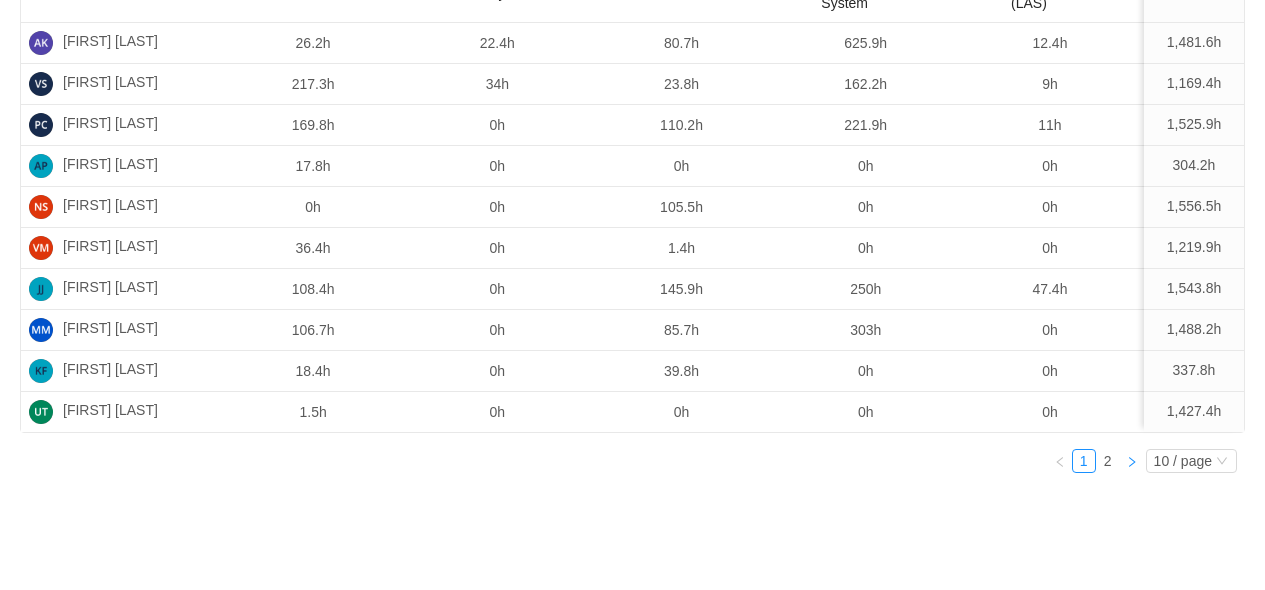 click at bounding box center [1132, 462] 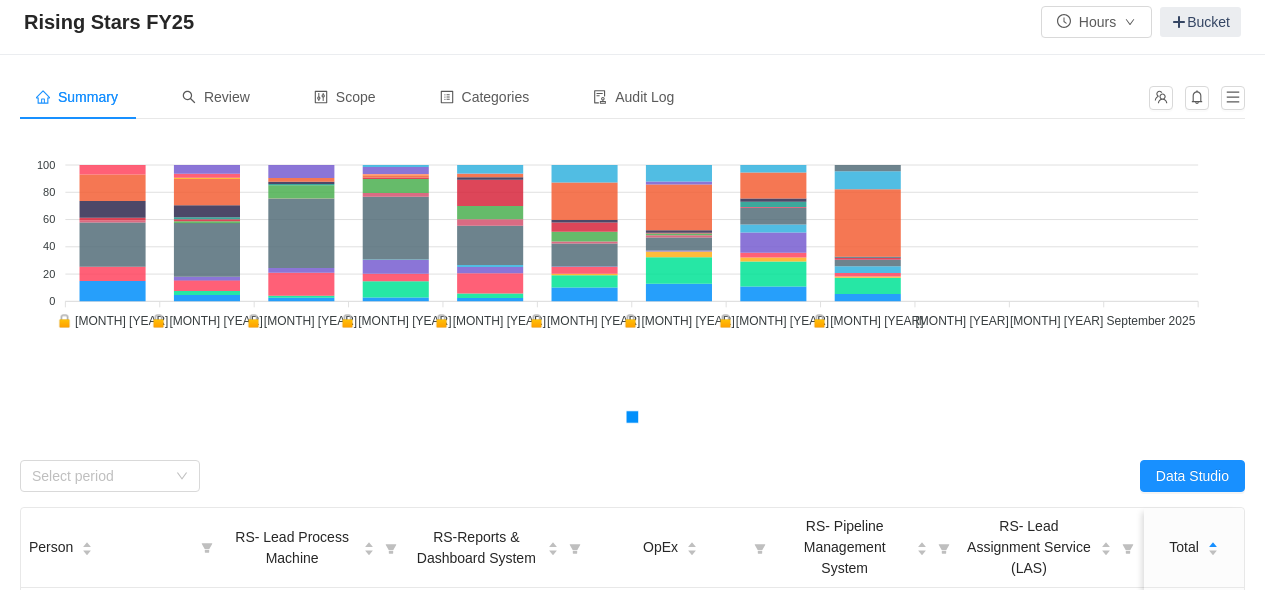 scroll, scrollTop: 0, scrollLeft: 0, axis: both 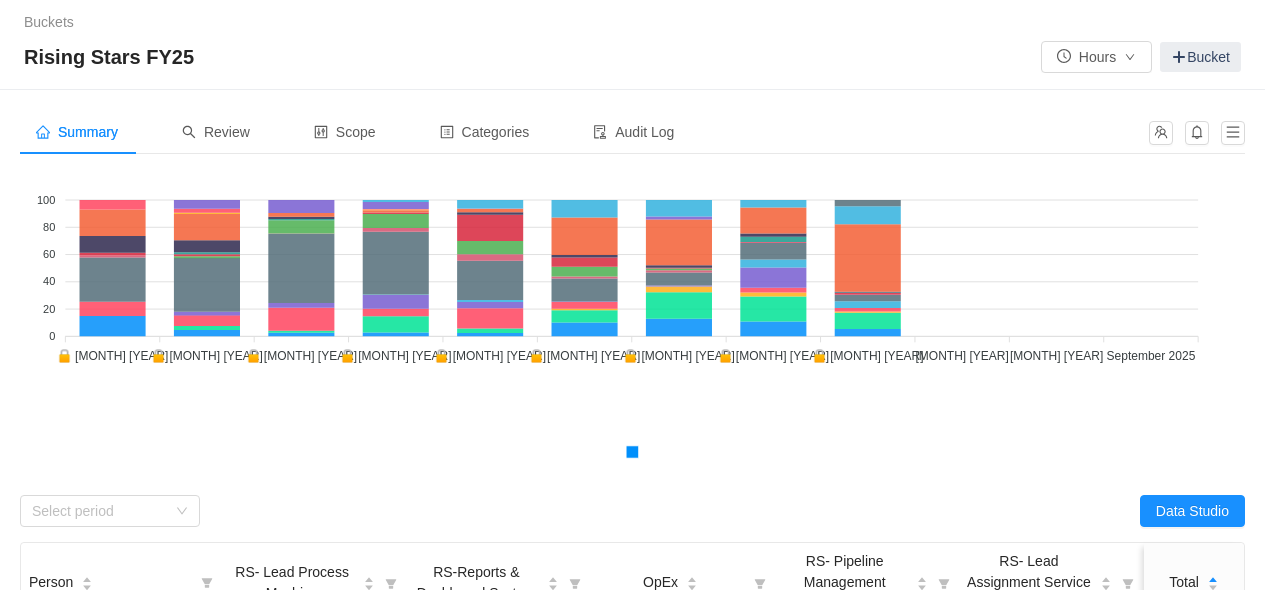 click on "OpEx RS- Lead Process Machine RS- Lead Assignment Service (LAS) RS-Opportunity Flow Engine RS-Quote Processing System RS -Microservice/DIP Platform Refactoring and Performance Driver RS-Lightning Portal Implementation RS- Lightning Flow RS- Lead/Opportunity Scoring RS- Customer Case Management RS-Reports & Dashboard System Dialer Service RS- Pipeline Management System Consent Management/CMMS RS - Ecommerce Setup KR | Portal Tablet Version RS - Online Hearing Test KR | Demo Device Setup IND | Customer Data Masking Global | AI Initiatives IND | Opportunity Dialer" at bounding box center [632, 320] 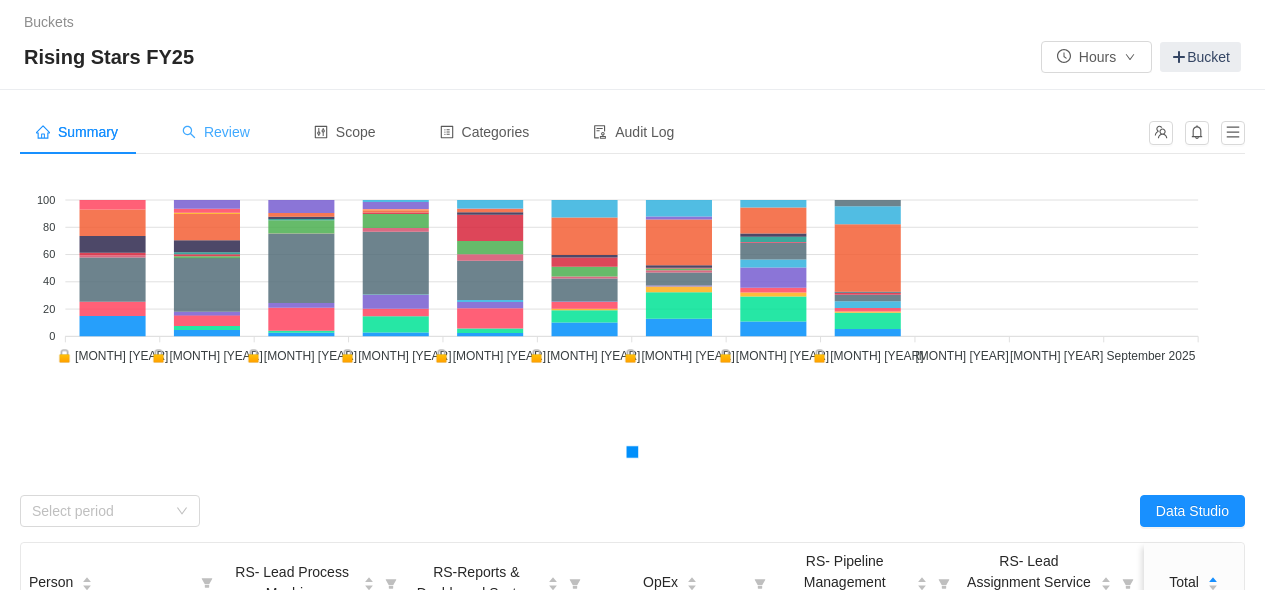 click on "Review" at bounding box center (77, 132) 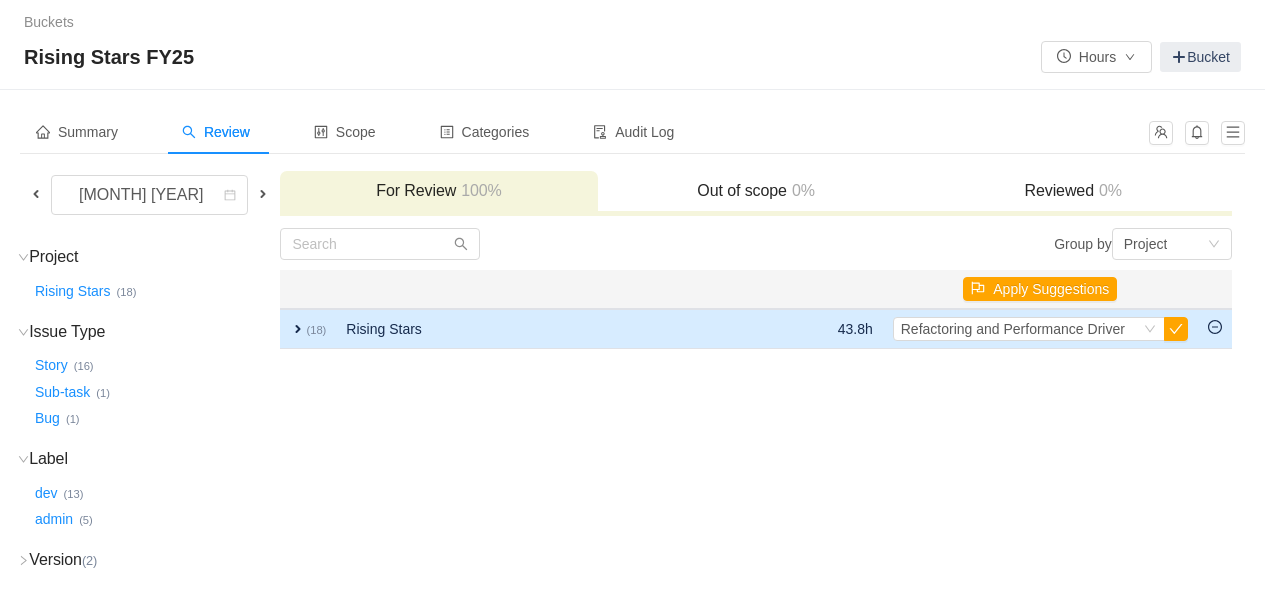 click on "Rising Stars" at bounding box center [539, 329] 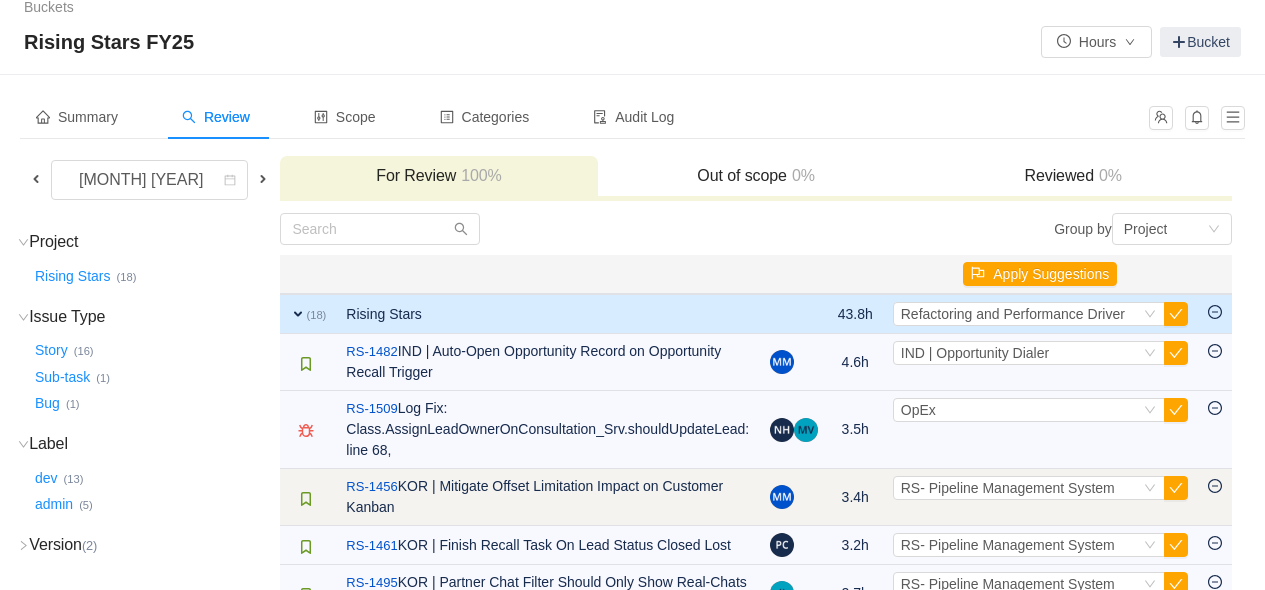 scroll, scrollTop: 0, scrollLeft: 0, axis: both 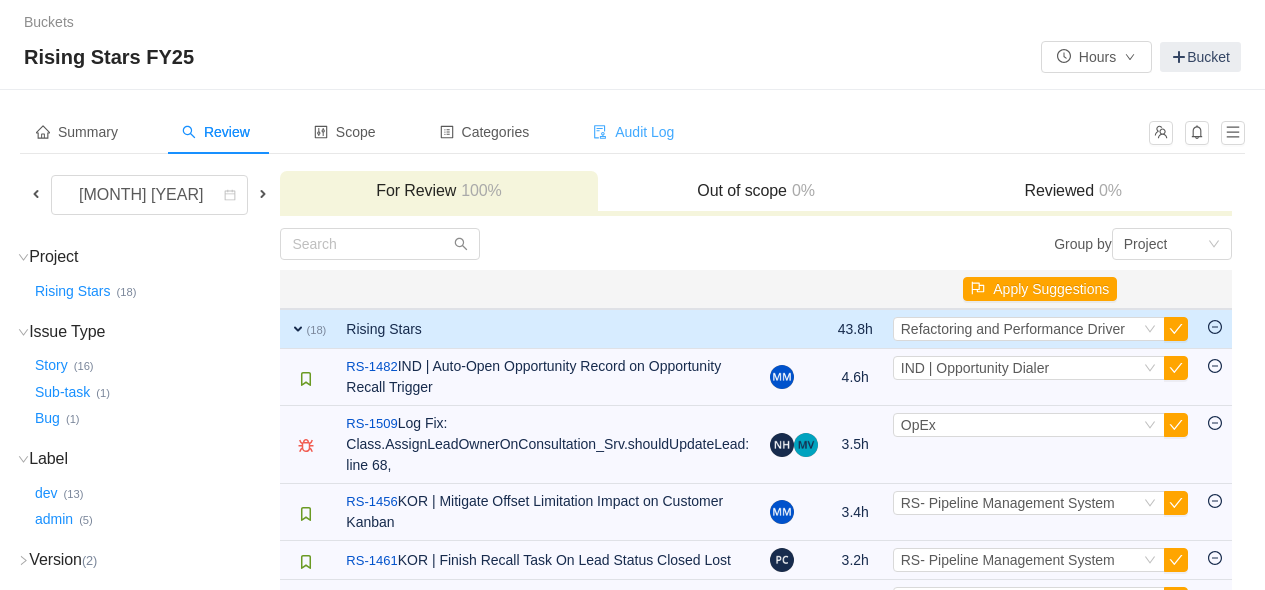 click on "Audit Log" at bounding box center [77, 132] 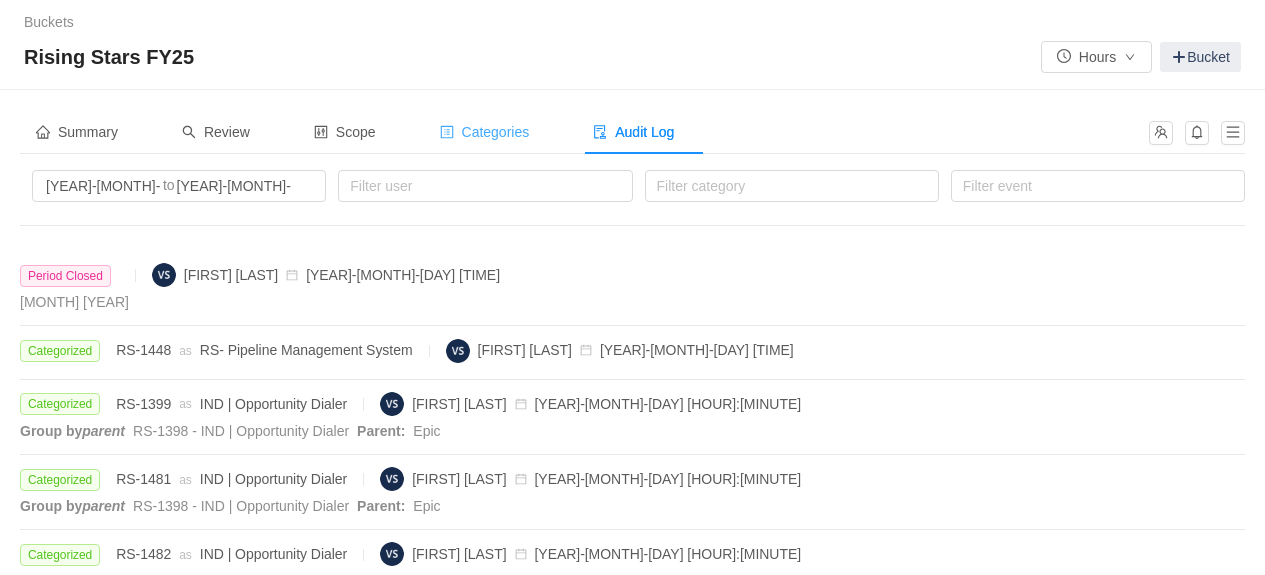 click on "Categories" at bounding box center [77, 132] 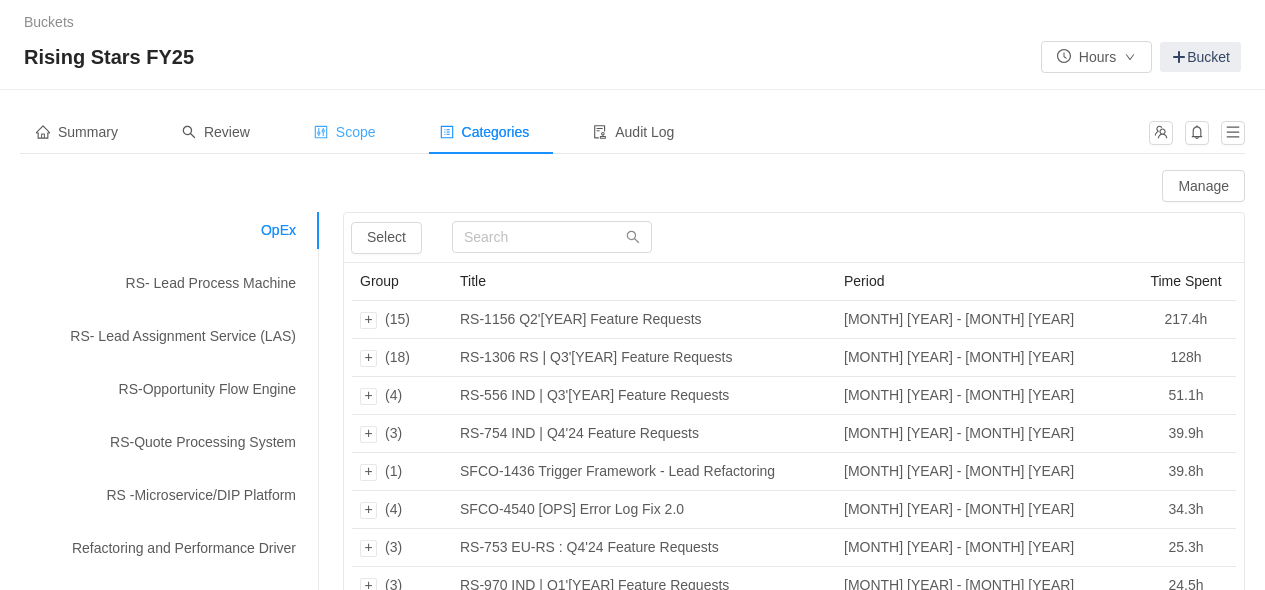 click on "Scope" at bounding box center [77, 132] 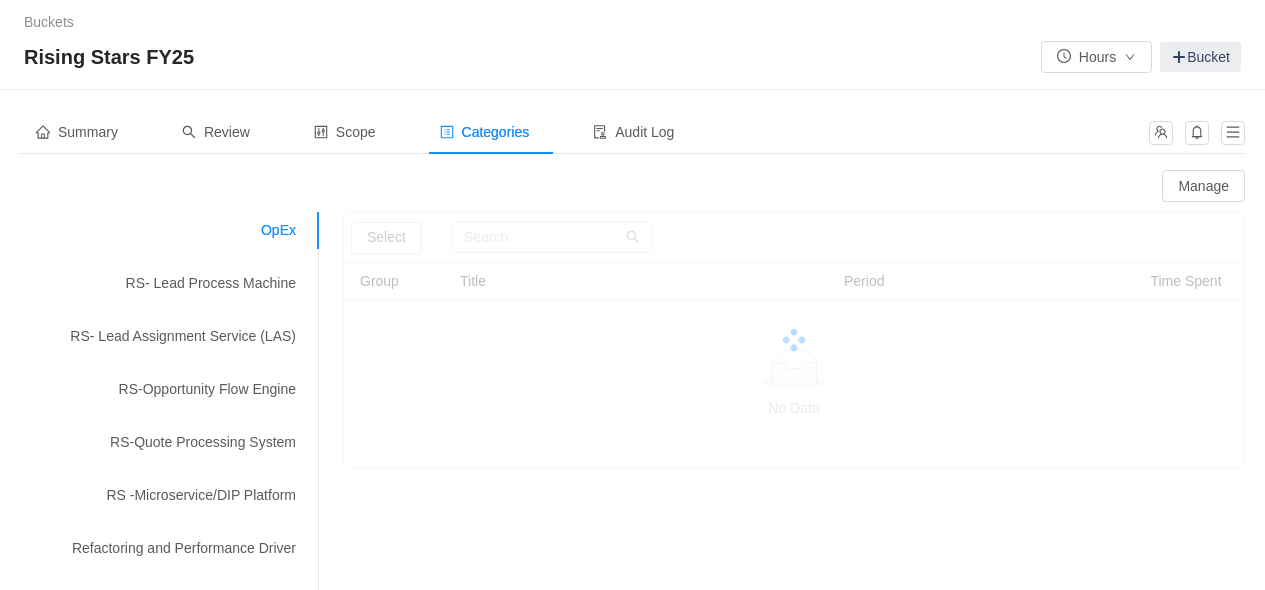 click on "Rising Stars FY25 Hours Bucket" at bounding box center (632, 57) 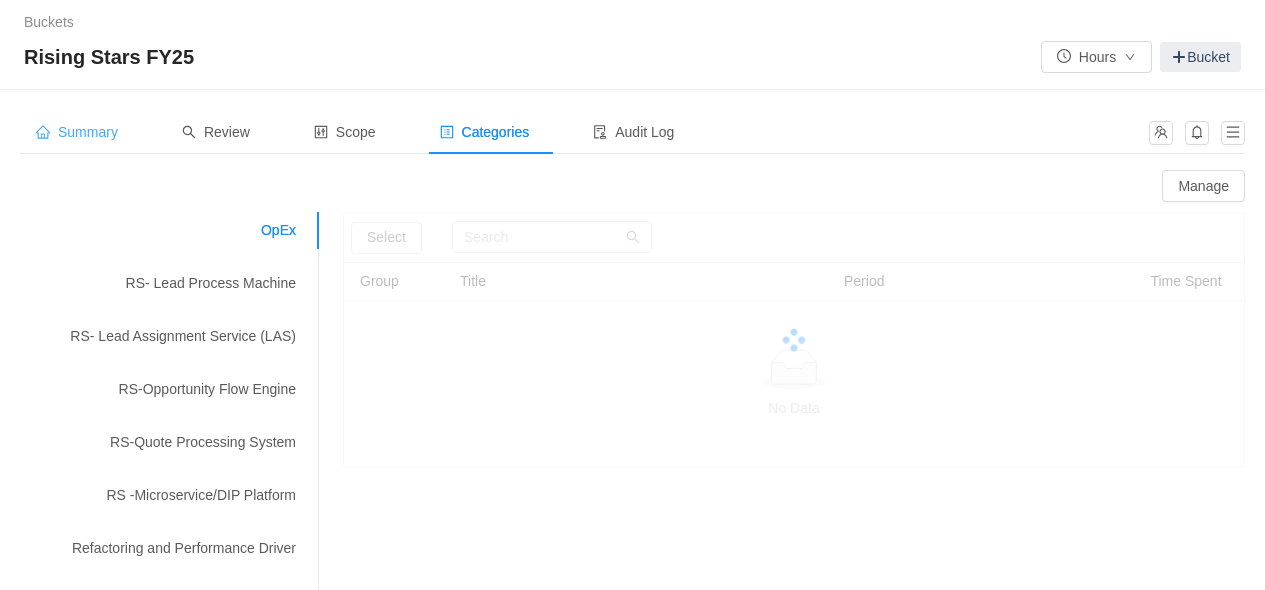 click on "Summary" at bounding box center (77, 132) 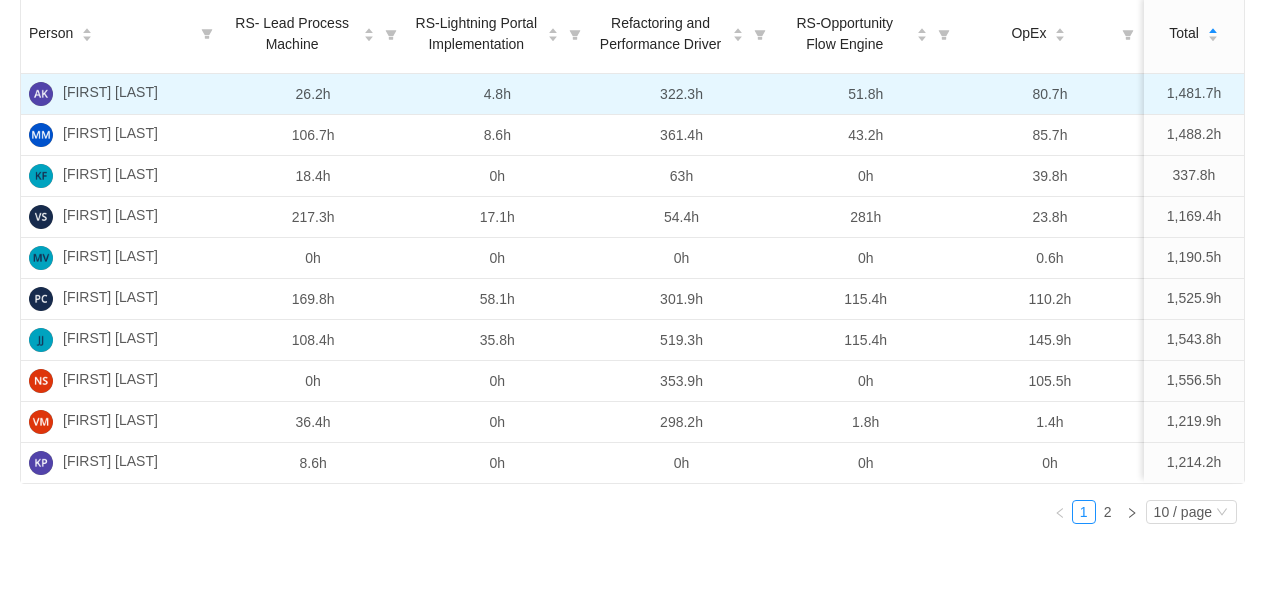 scroll, scrollTop: 600, scrollLeft: 0, axis: vertical 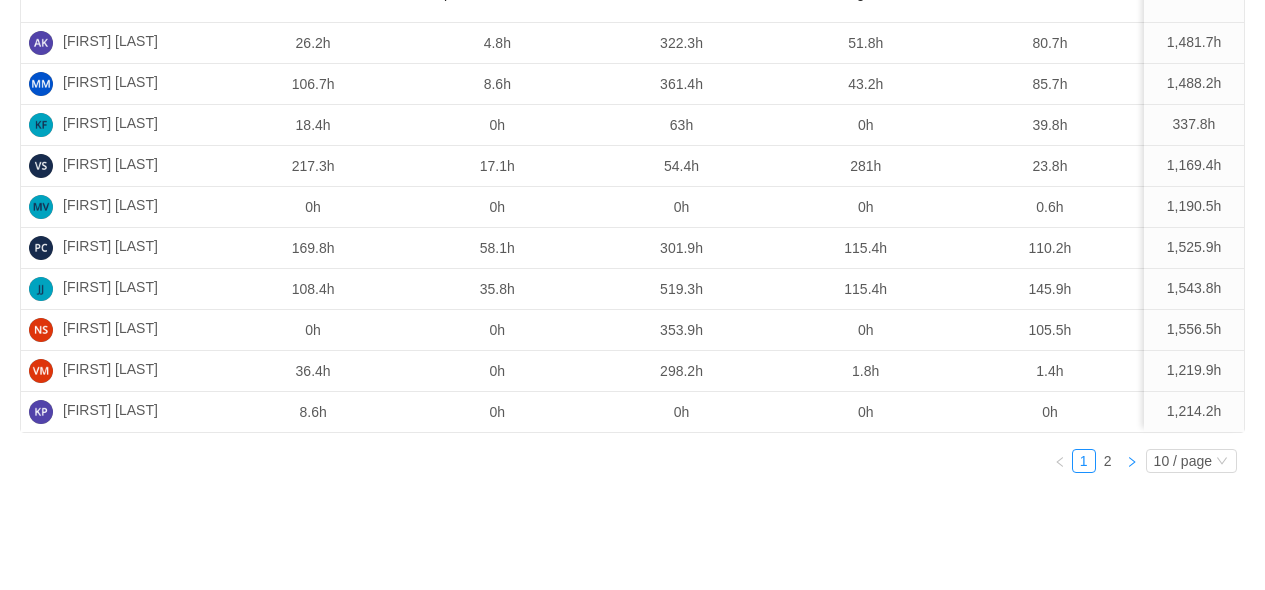 click at bounding box center [1132, 461] 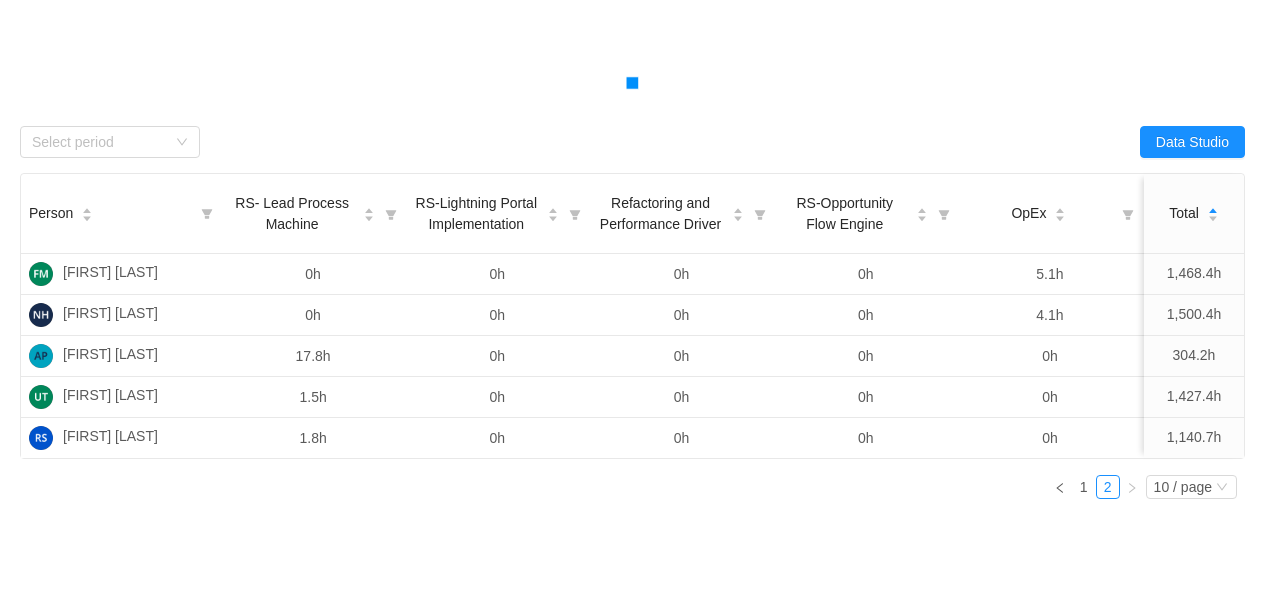 scroll, scrollTop: 389, scrollLeft: 0, axis: vertical 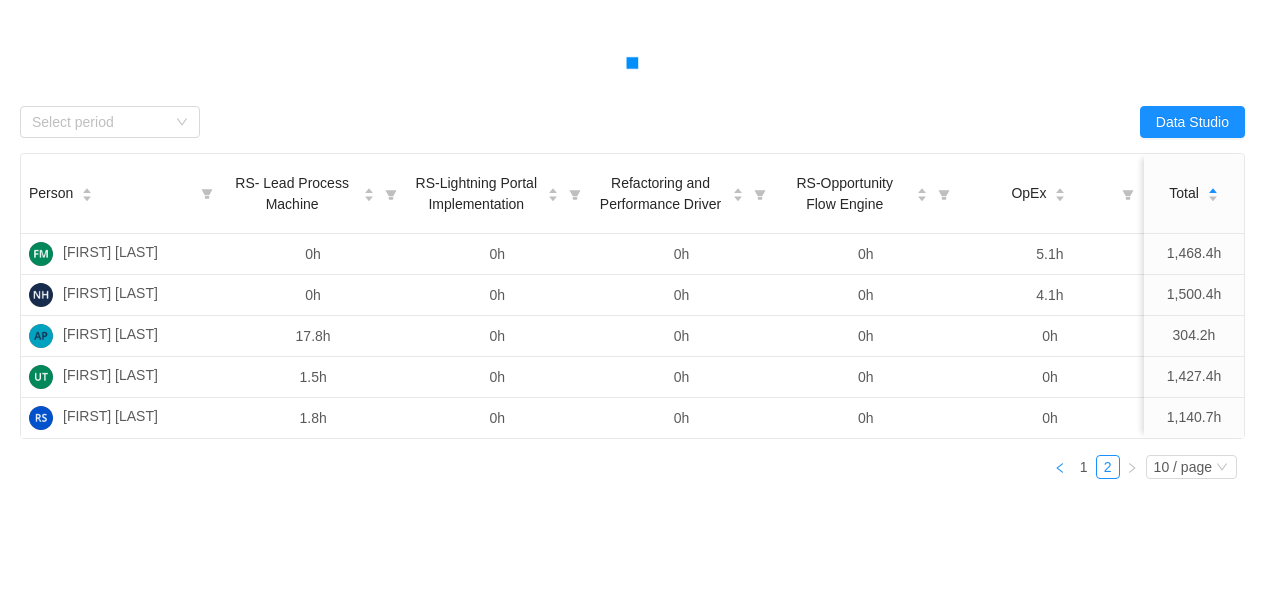 click at bounding box center (1060, 467) 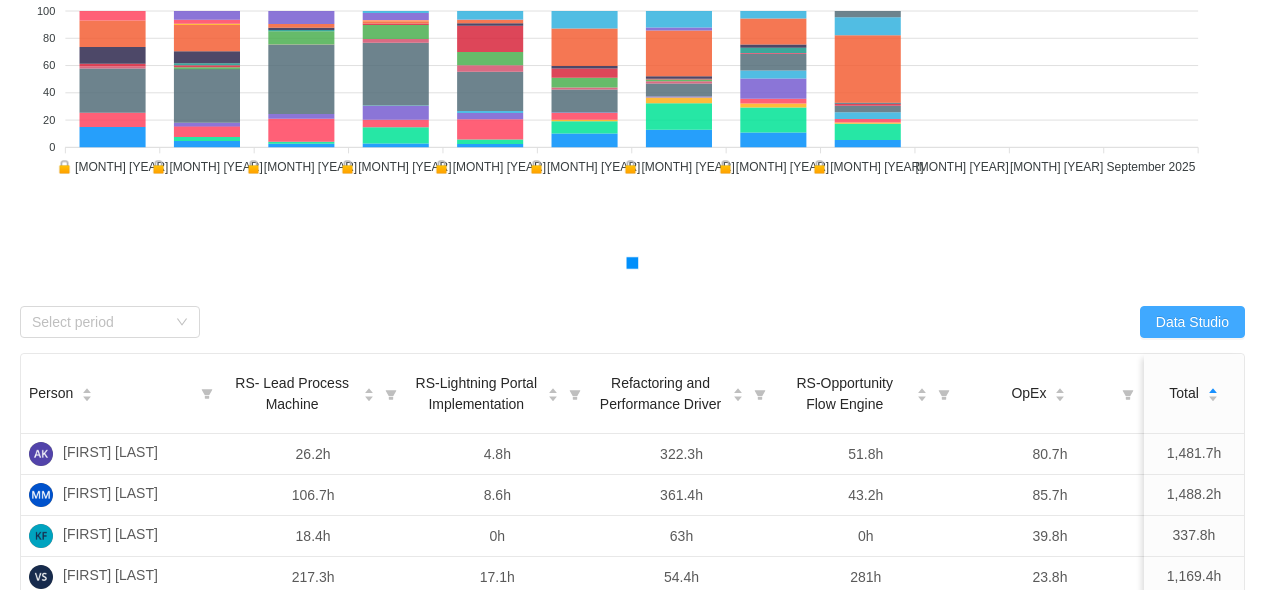 scroll, scrollTop: 0, scrollLeft: 0, axis: both 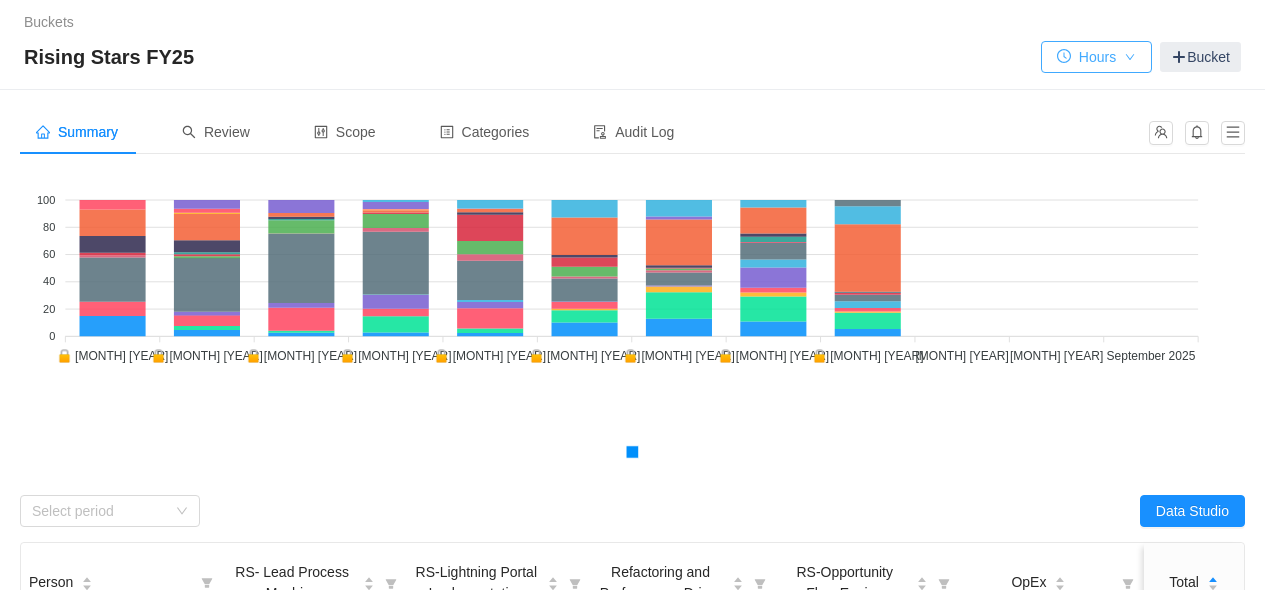 click on "Hours" at bounding box center (1096, 57) 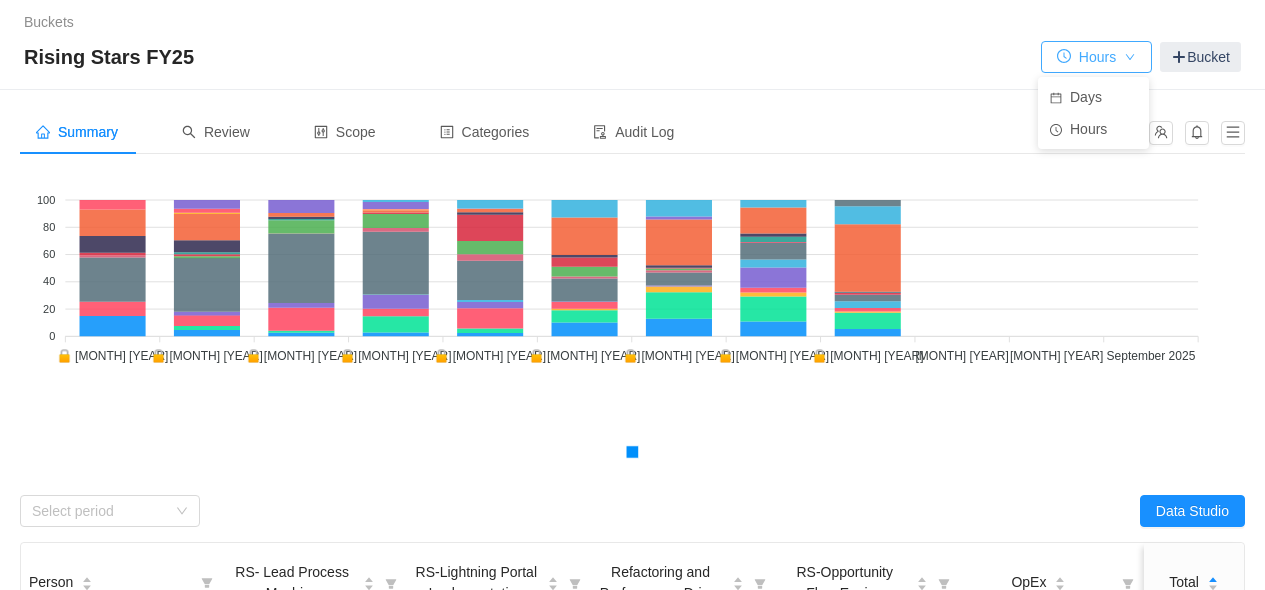 click on "Hours" at bounding box center (1096, 57) 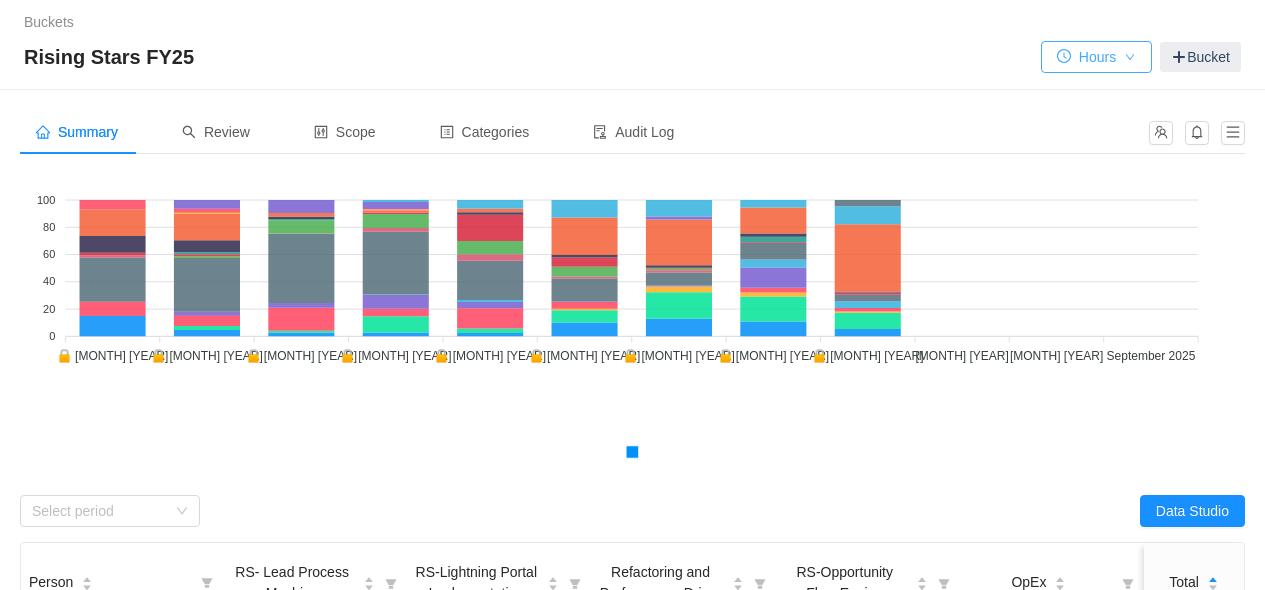 scroll, scrollTop: 200, scrollLeft: 0, axis: vertical 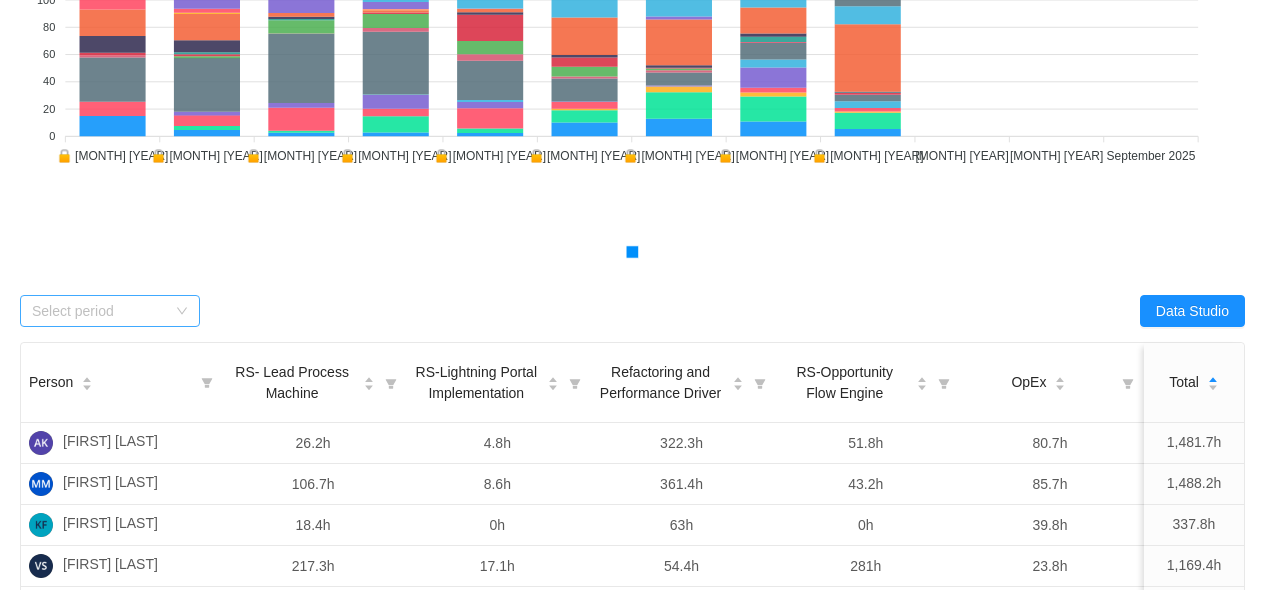 click at bounding box center (182, 311) 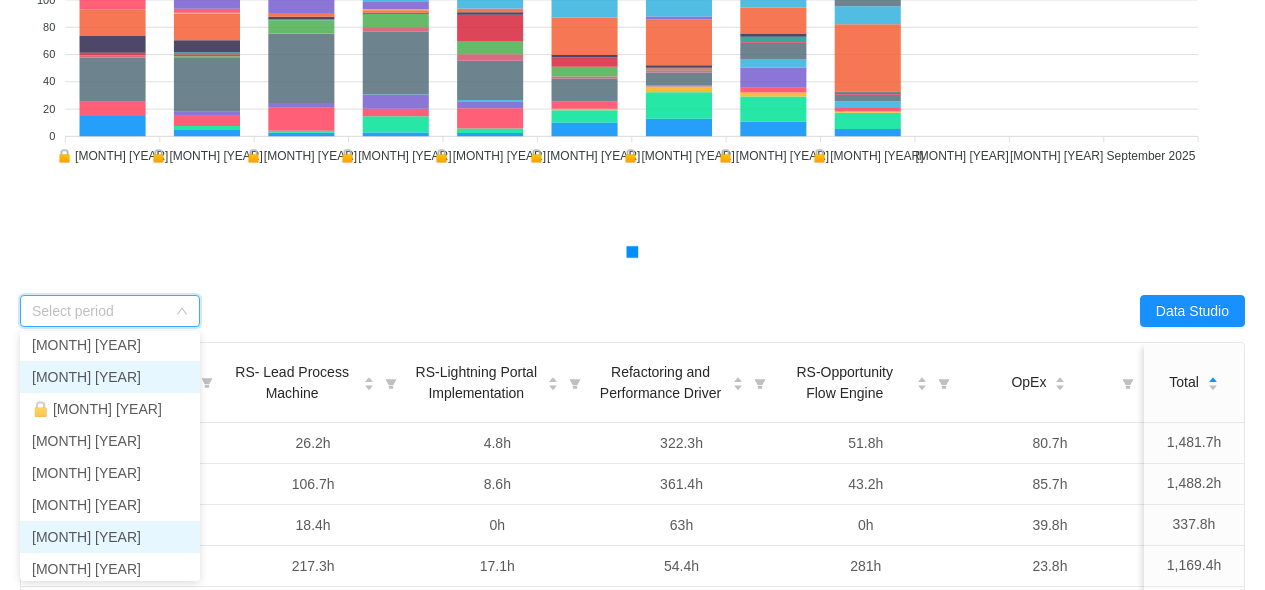 scroll, scrollTop: 142, scrollLeft: 0, axis: vertical 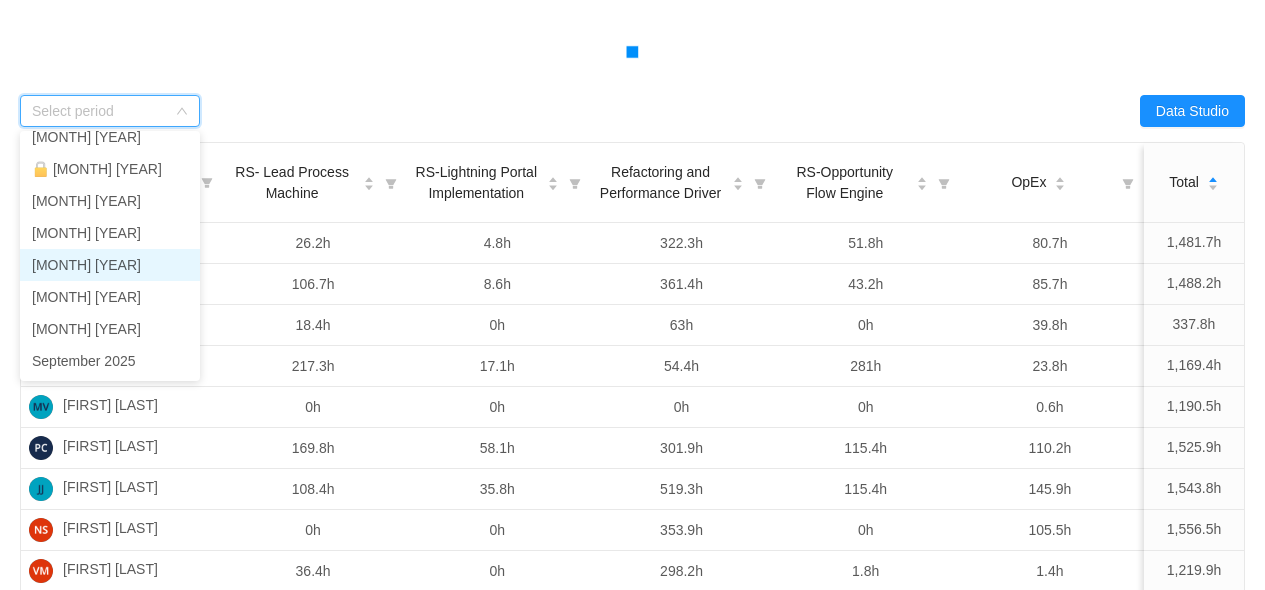 click on "[MONTH] [YEAR]" at bounding box center (110, 265) 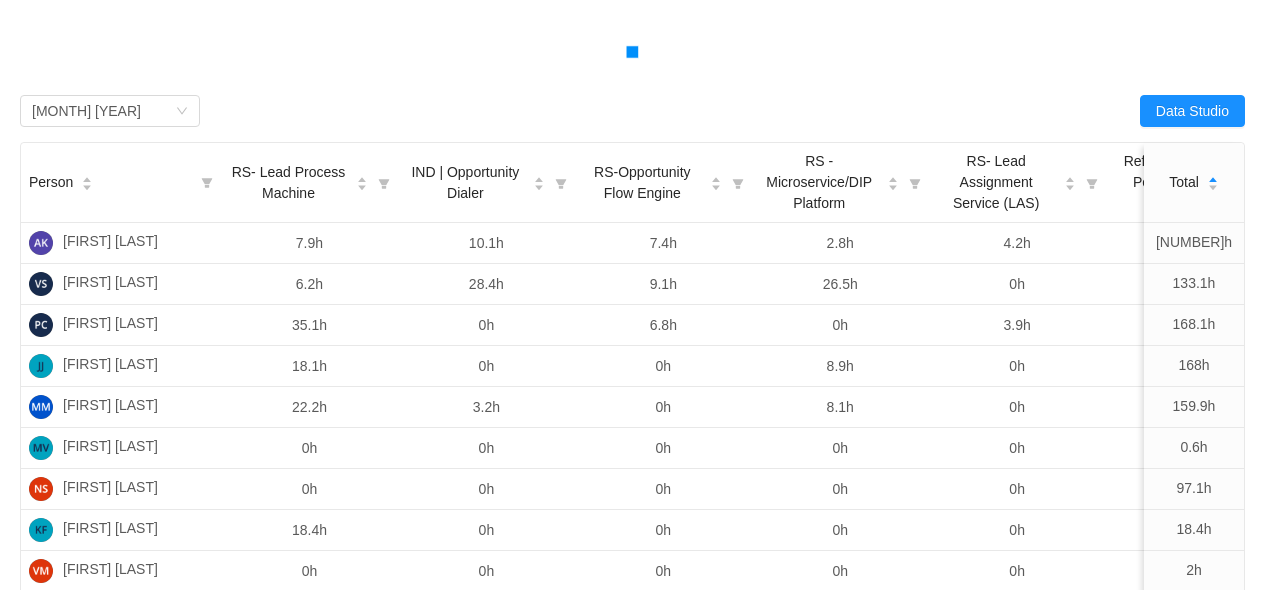 click on "Data Studio" at bounding box center [939, 111] 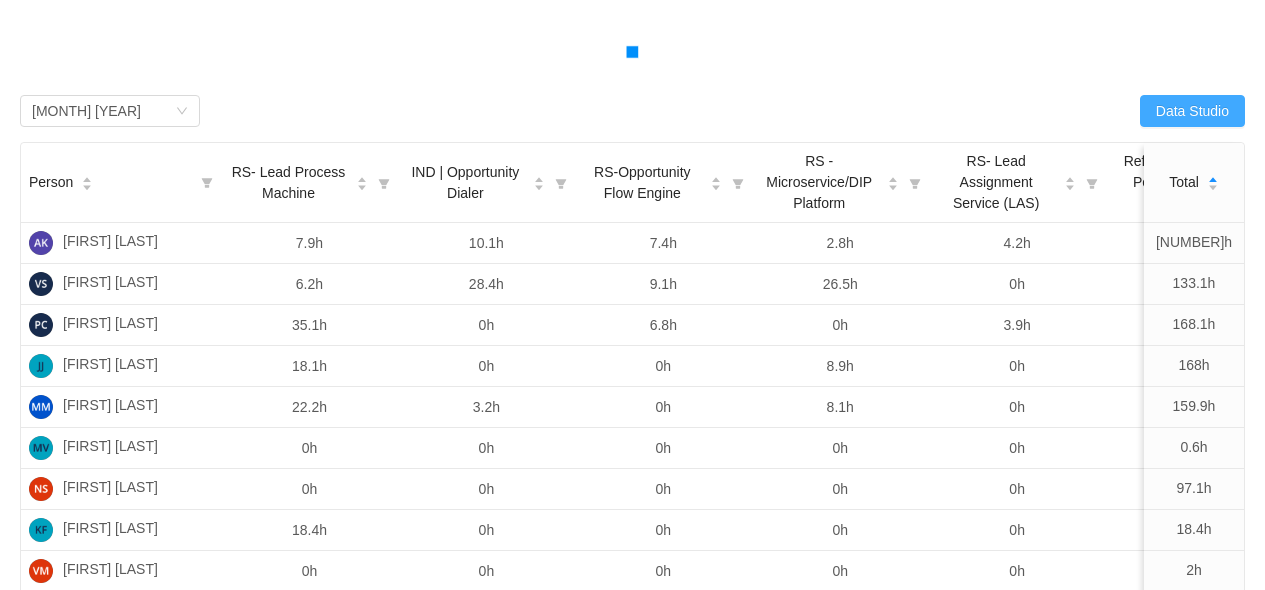click on "Data Studio" at bounding box center (1192, 111) 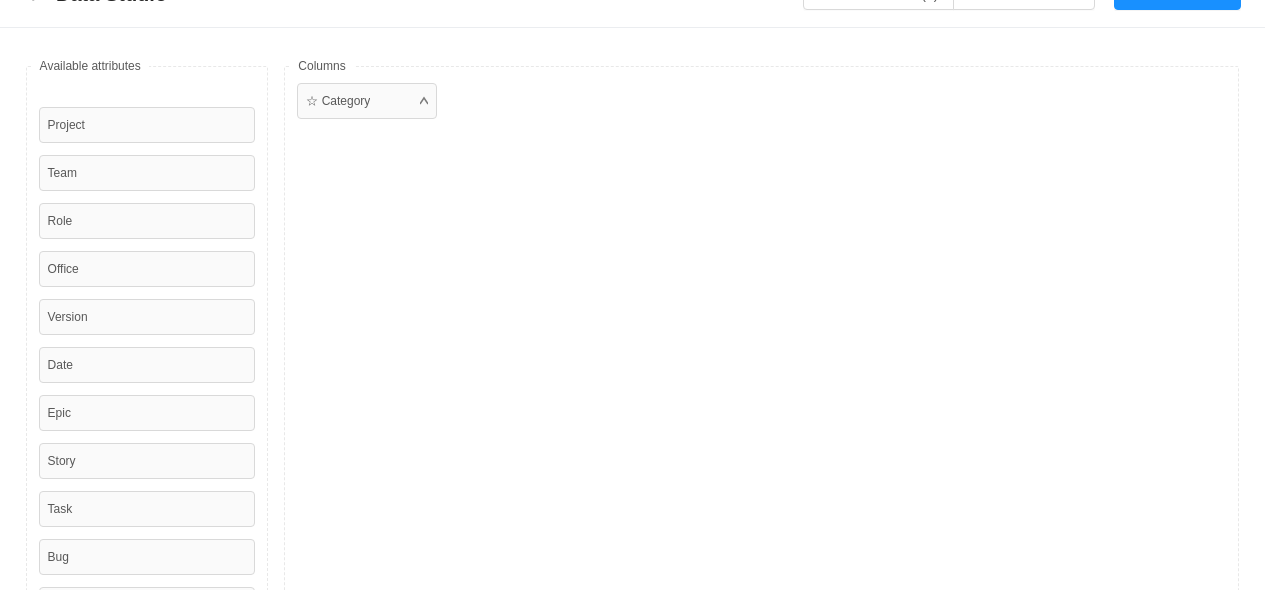 scroll, scrollTop: 0, scrollLeft: 0, axis: both 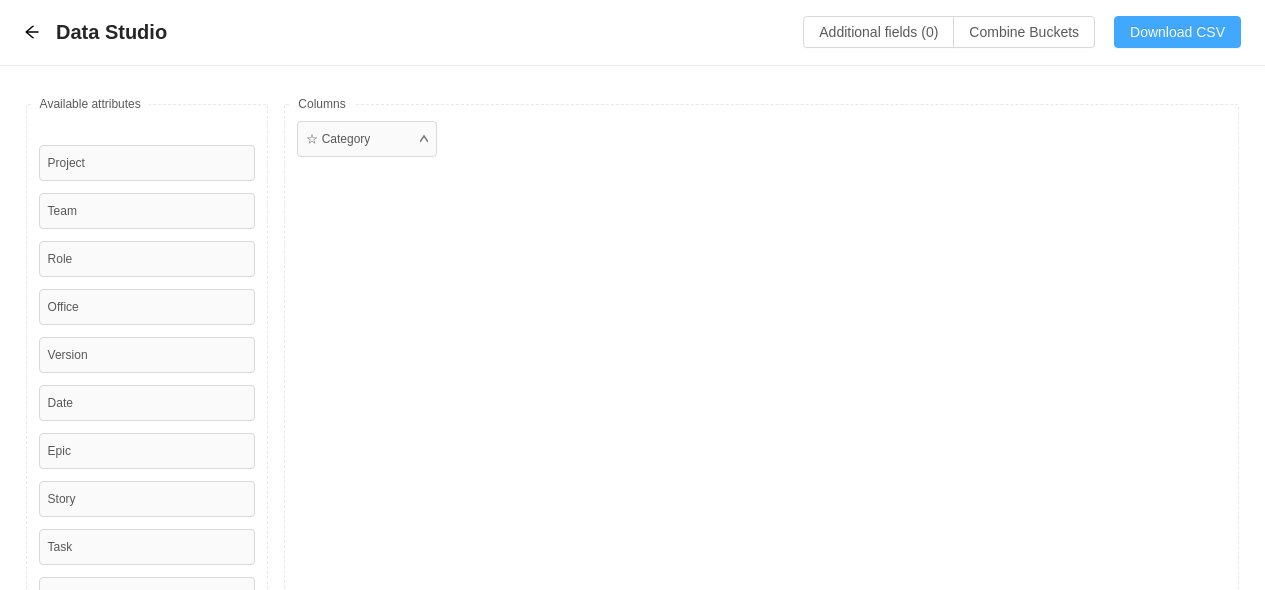 click on "Download CSV" at bounding box center (1177, 32) 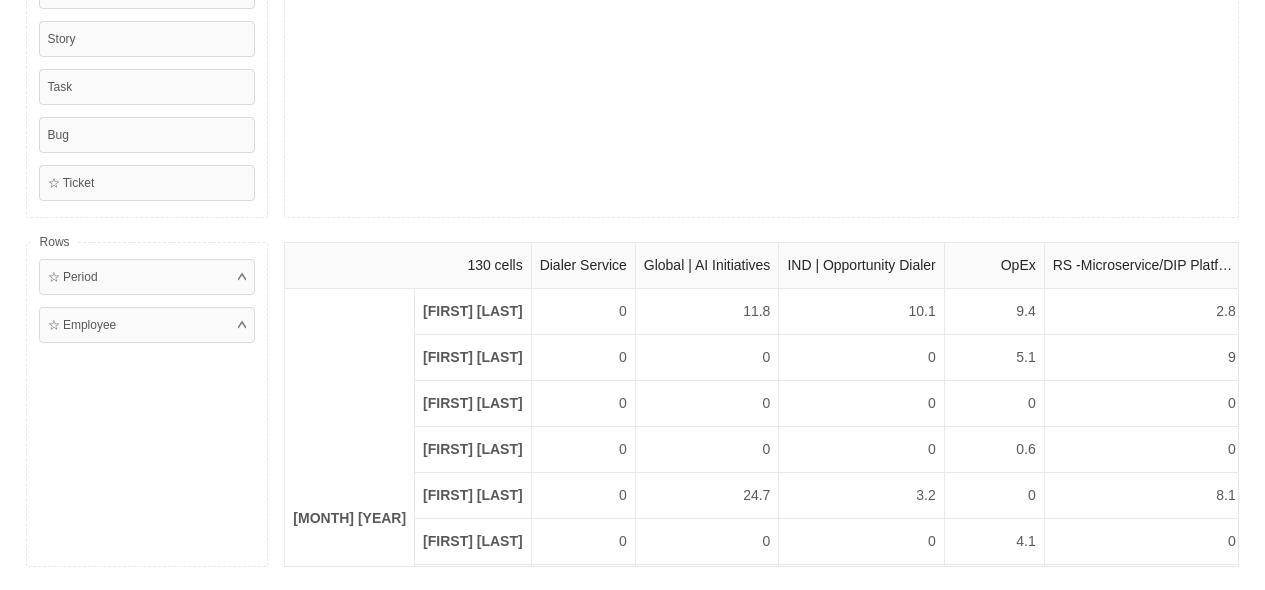 scroll, scrollTop: 500, scrollLeft: 0, axis: vertical 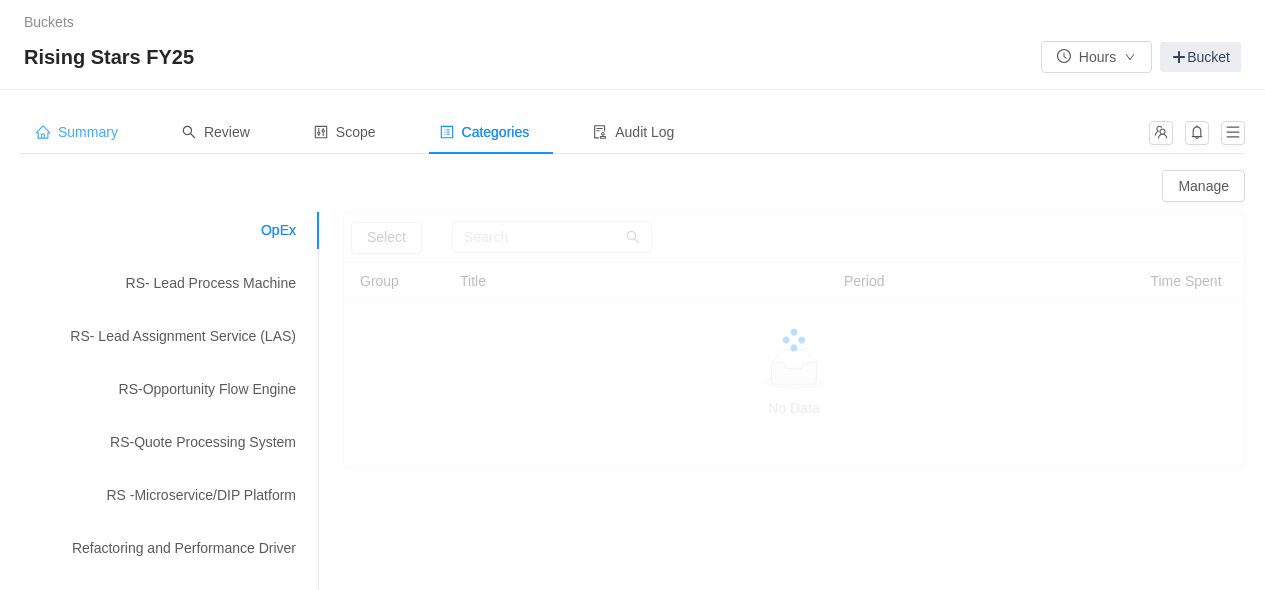 click on "Summary" at bounding box center (77, 132) 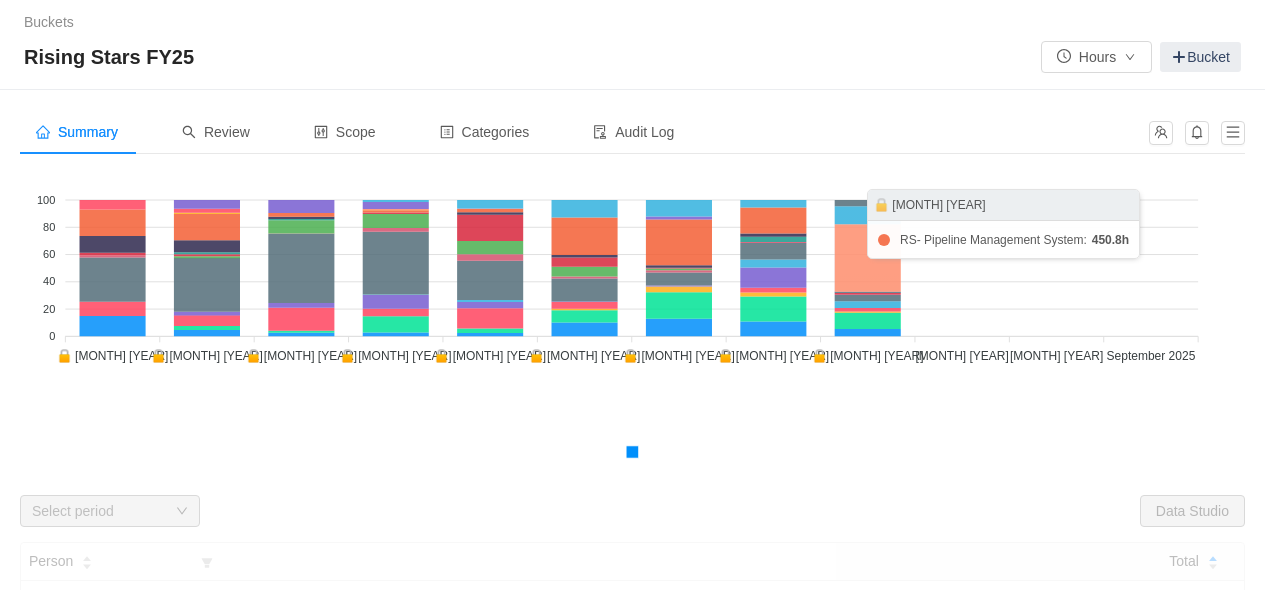 scroll, scrollTop: 200, scrollLeft: 0, axis: vertical 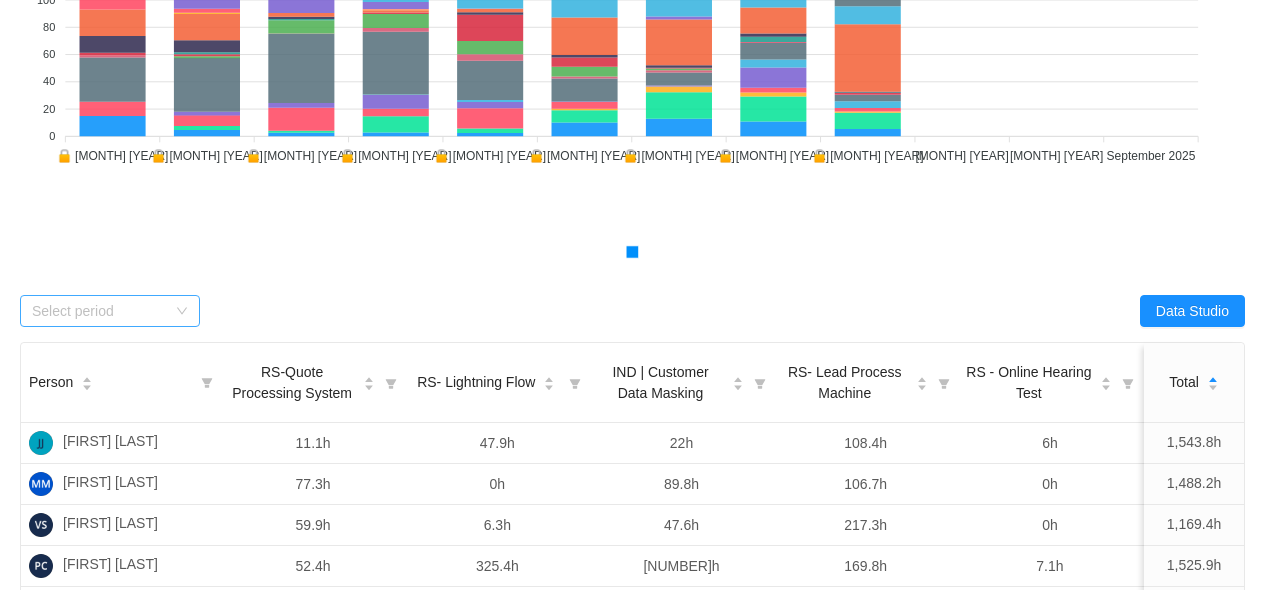 click on "Select period" at bounding box center [110, 311] 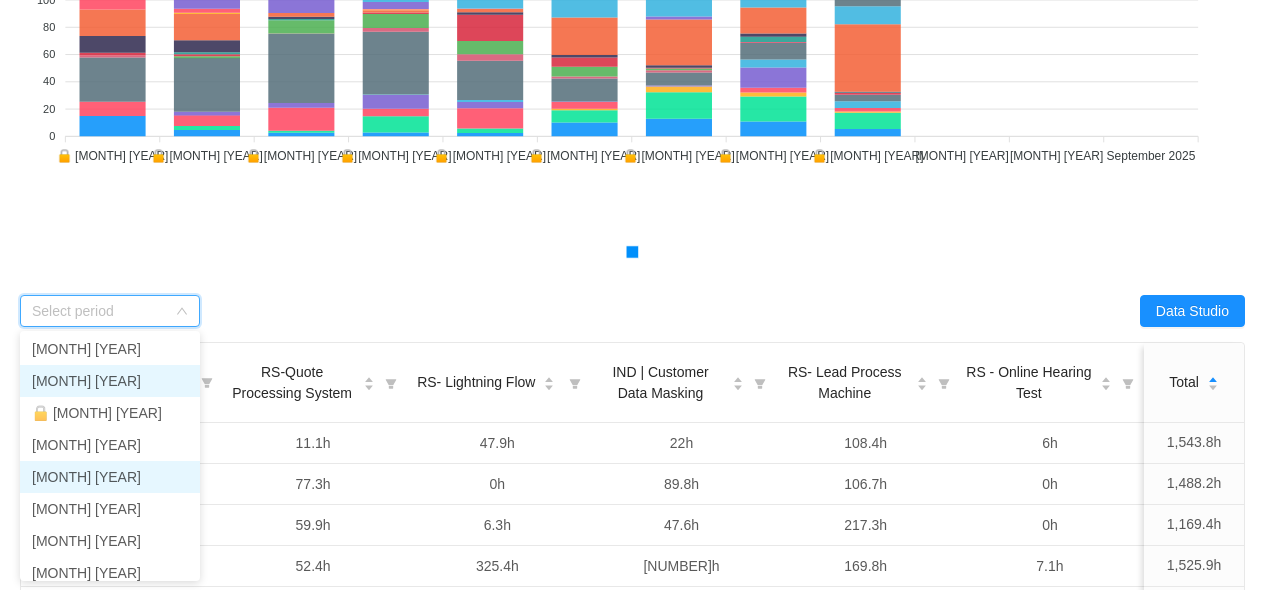 scroll, scrollTop: 142, scrollLeft: 0, axis: vertical 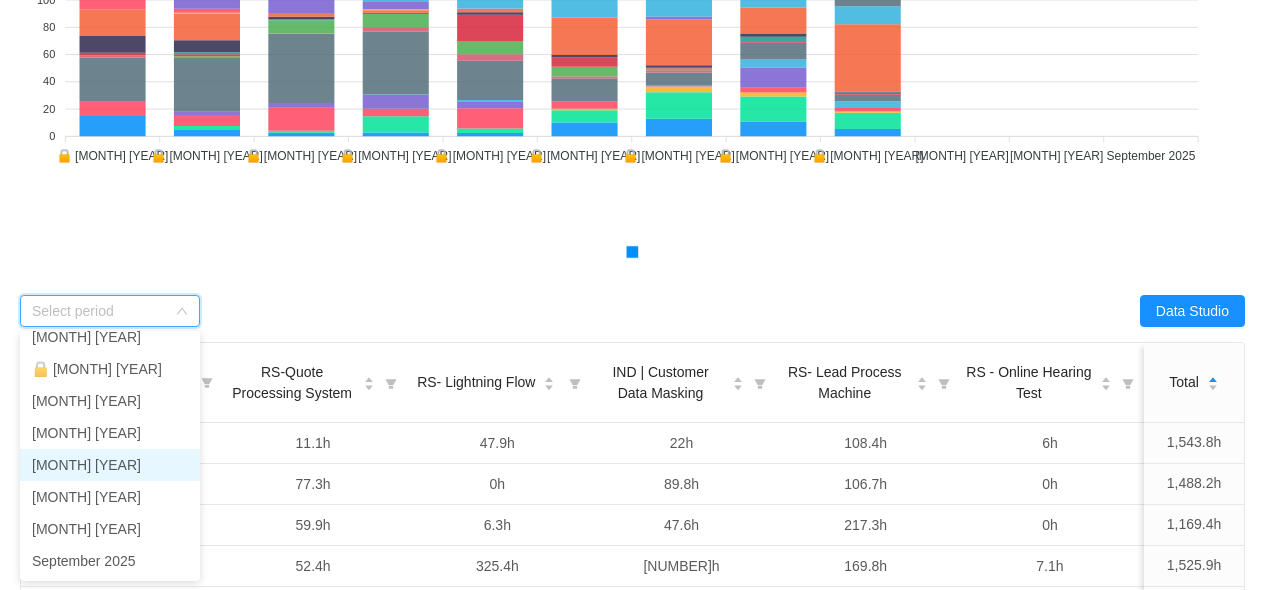 click on "[MONTH] [YEAR]" at bounding box center [110, 465] 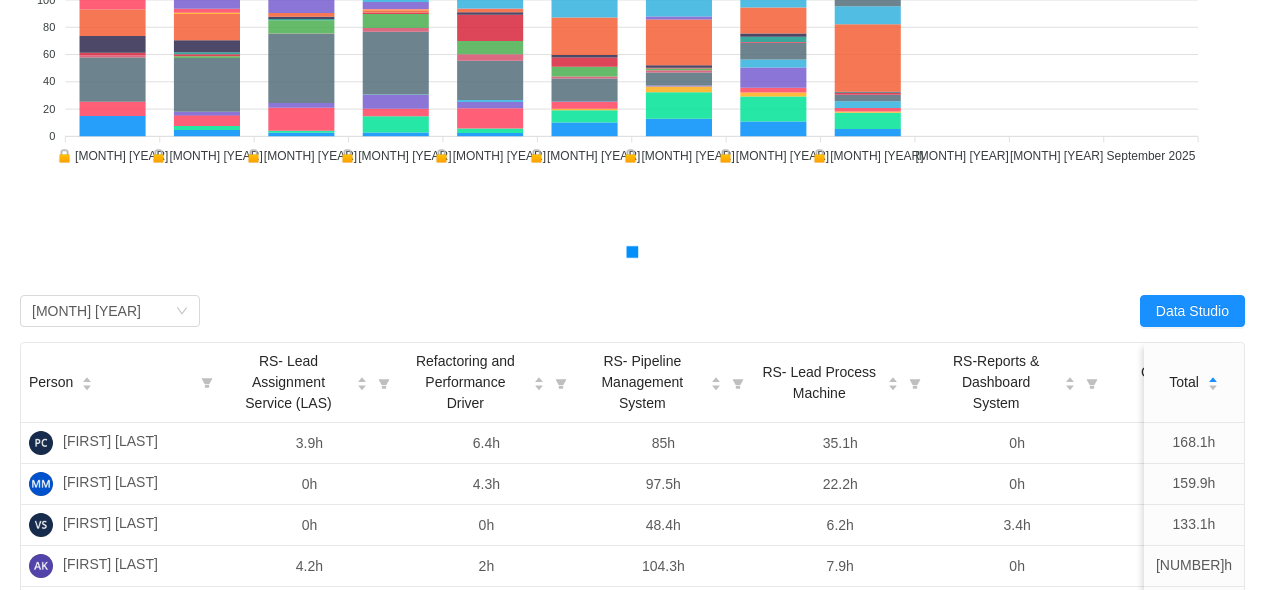 click on "Select period [MONTH] [YEAR]" at bounding box center (326, 311) 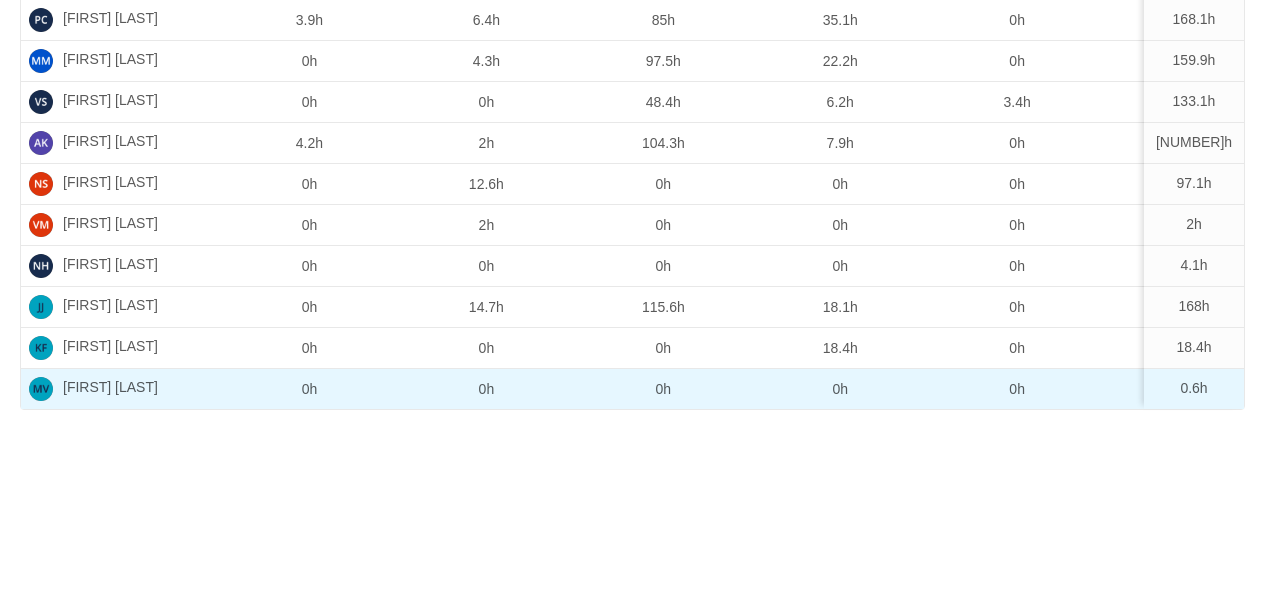 scroll, scrollTop: 638, scrollLeft: 0, axis: vertical 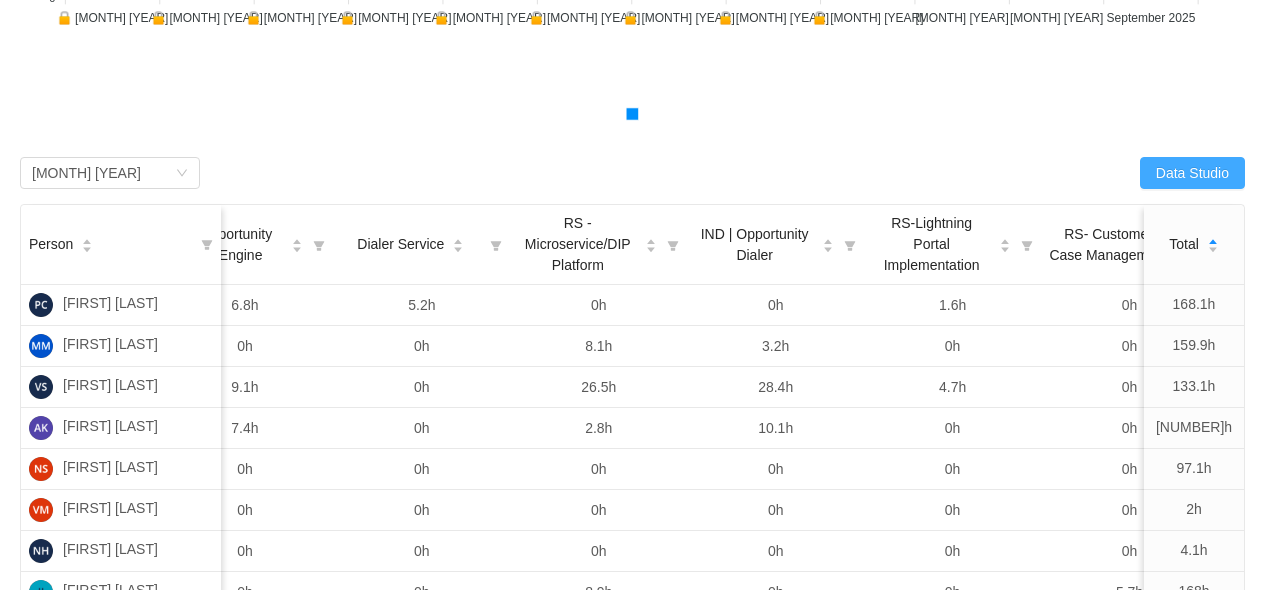 click on "Data Studio" at bounding box center (1192, 173) 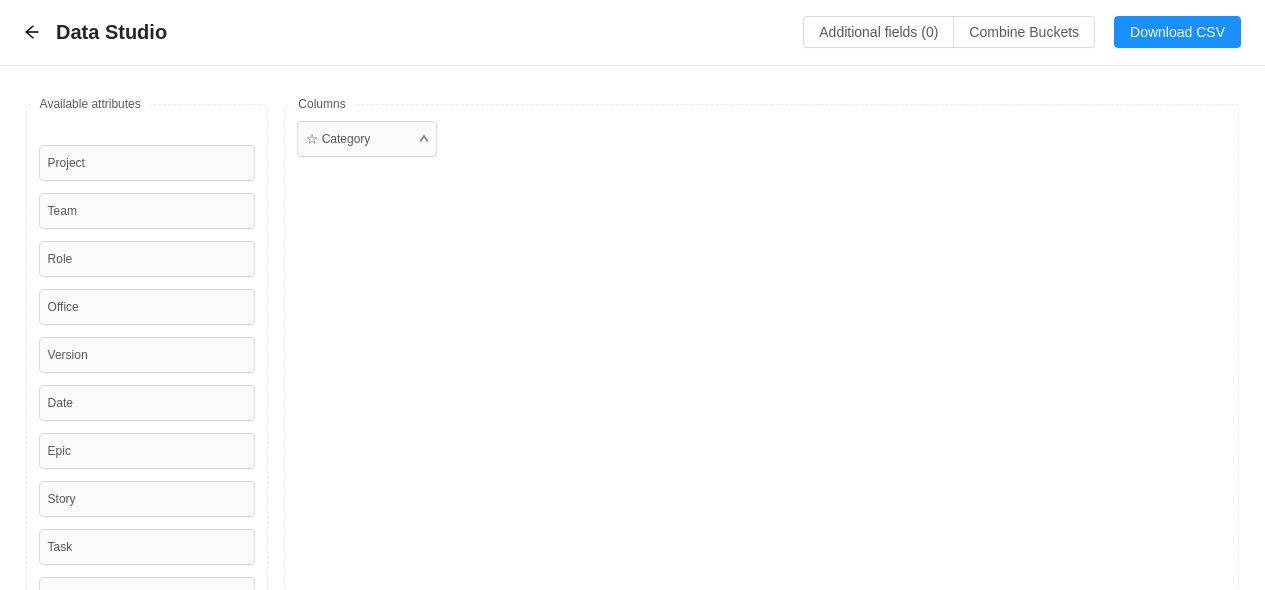 scroll, scrollTop: 0, scrollLeft: 0, axis: both 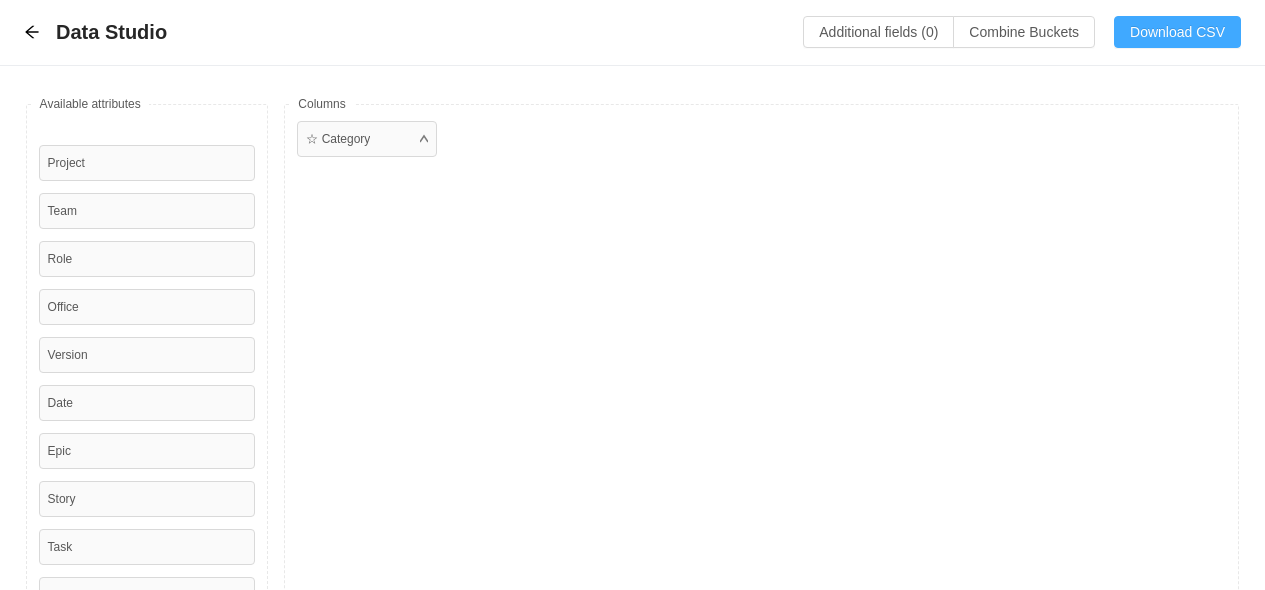 click on "Download CSV" at bounding box center (1177, 32) 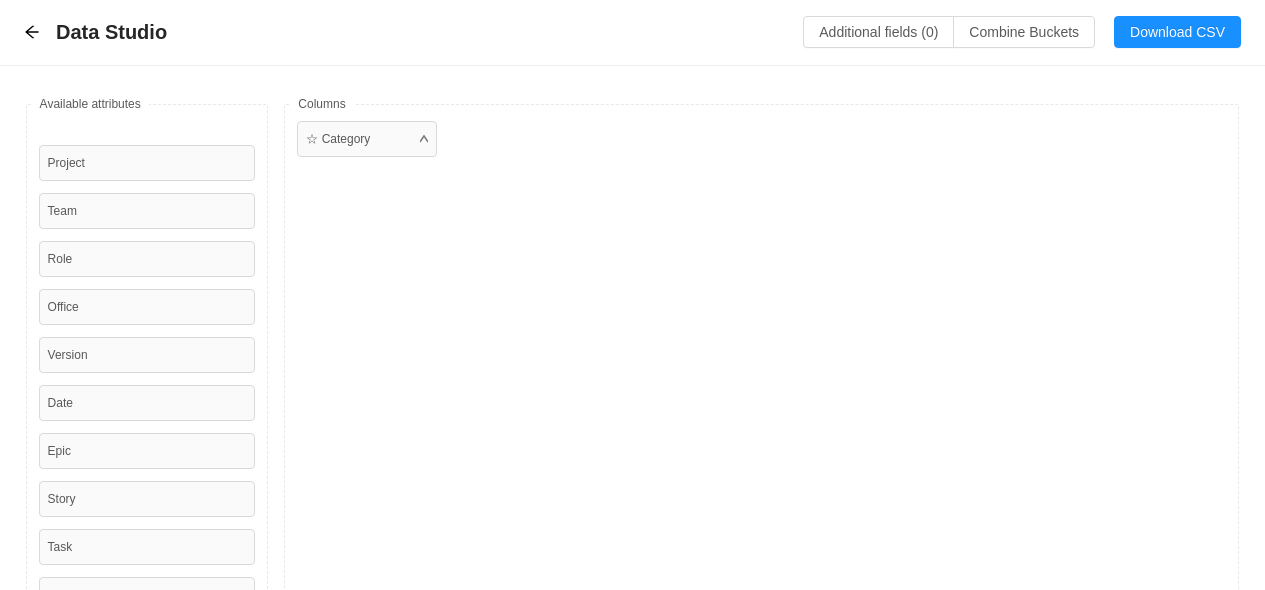 click on "☆ Category" at bounding box center (761, 391) 